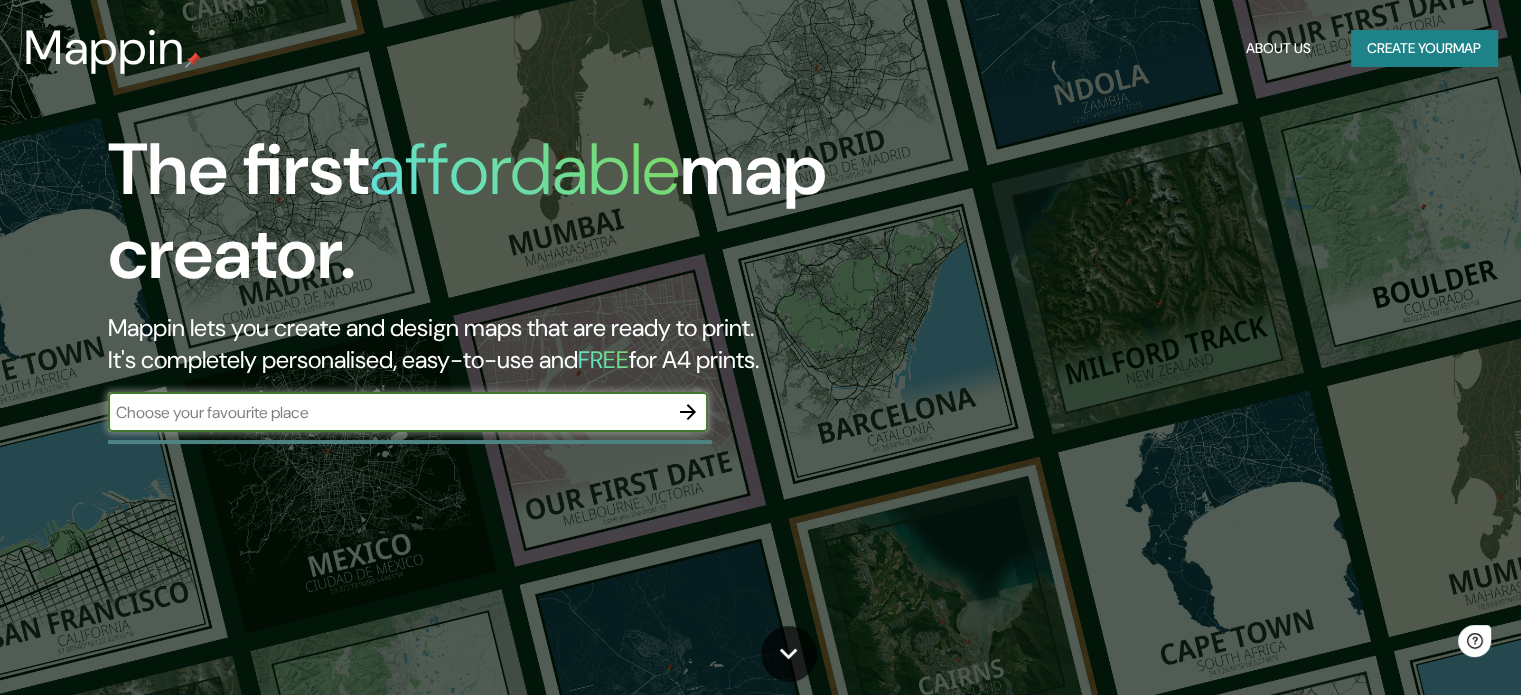 scroll, scrollTop: 0, scrollLeft: 0, axis: both 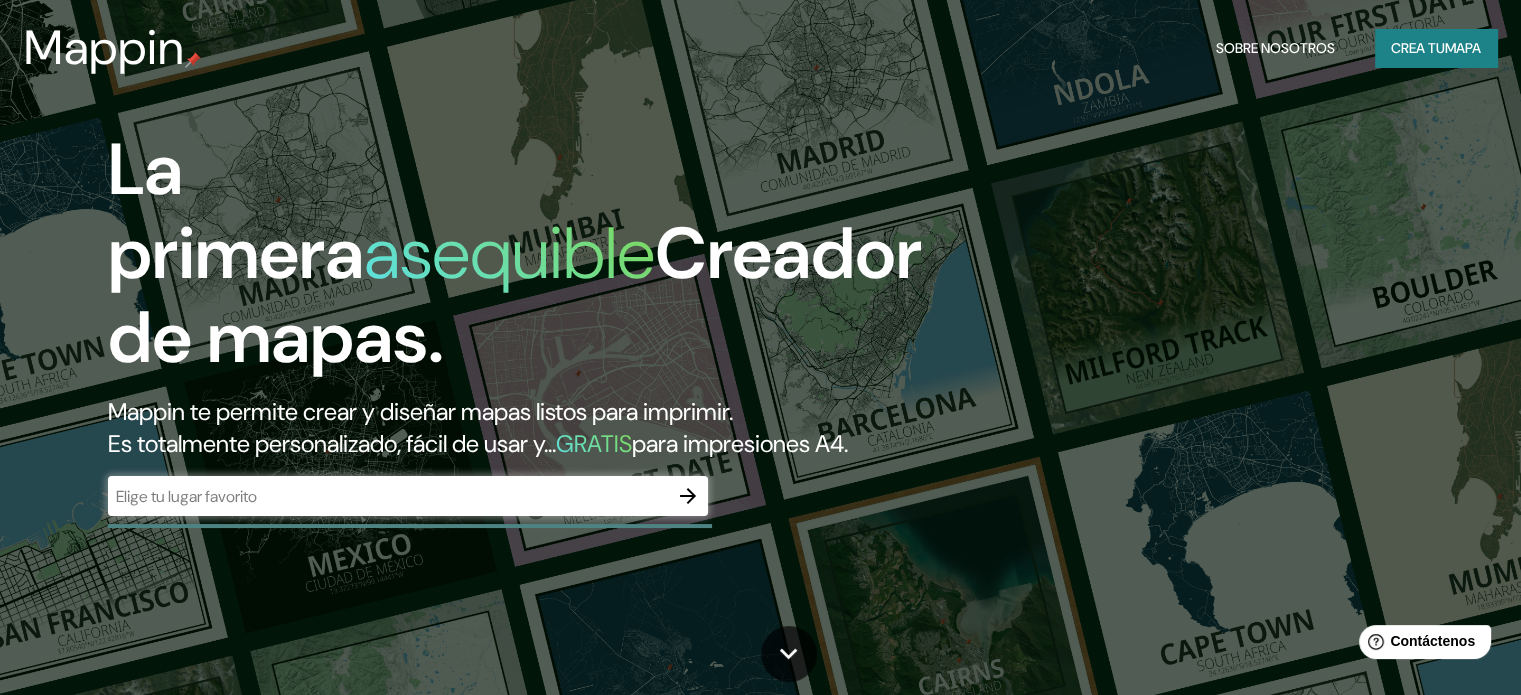 click on "La primera asequible Creador de mapas. Mappin te permite crear y diseñar mapas listos para imprimir.  Es totalmente personalizado, fácil de usar y... GRATIS para impresiones A4. ​" at bounding box center (760, 347) 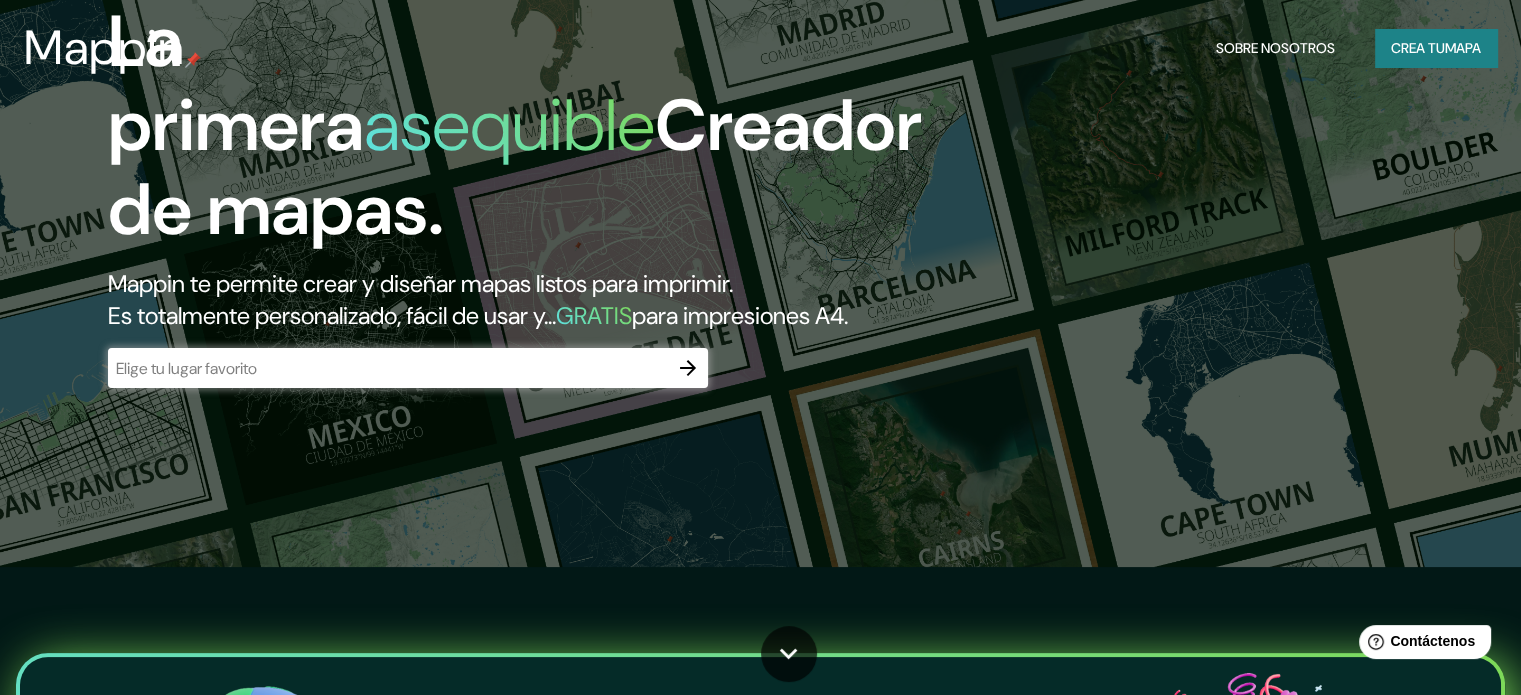 scroll, scrollTop: 166, scrollLeft: 0, axis: vertical 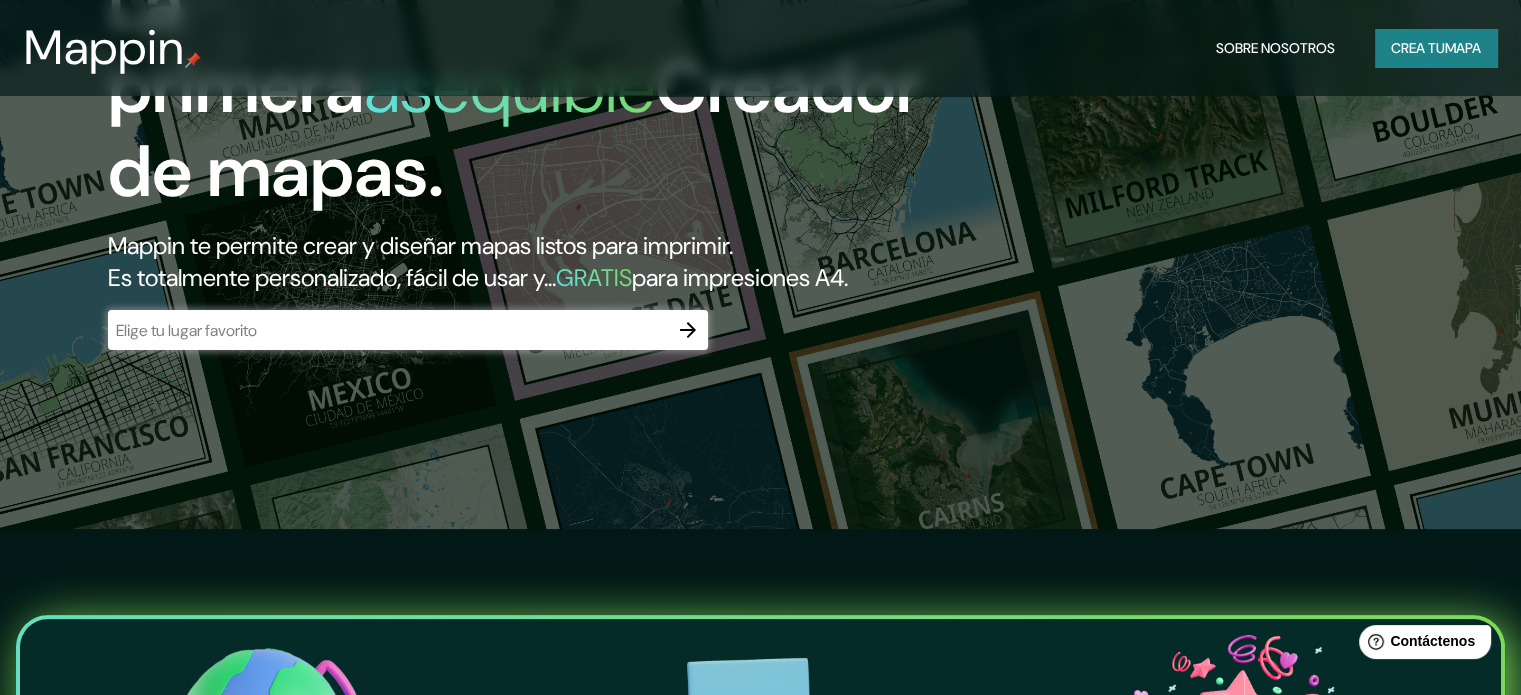click at bounding box center (388, 330) 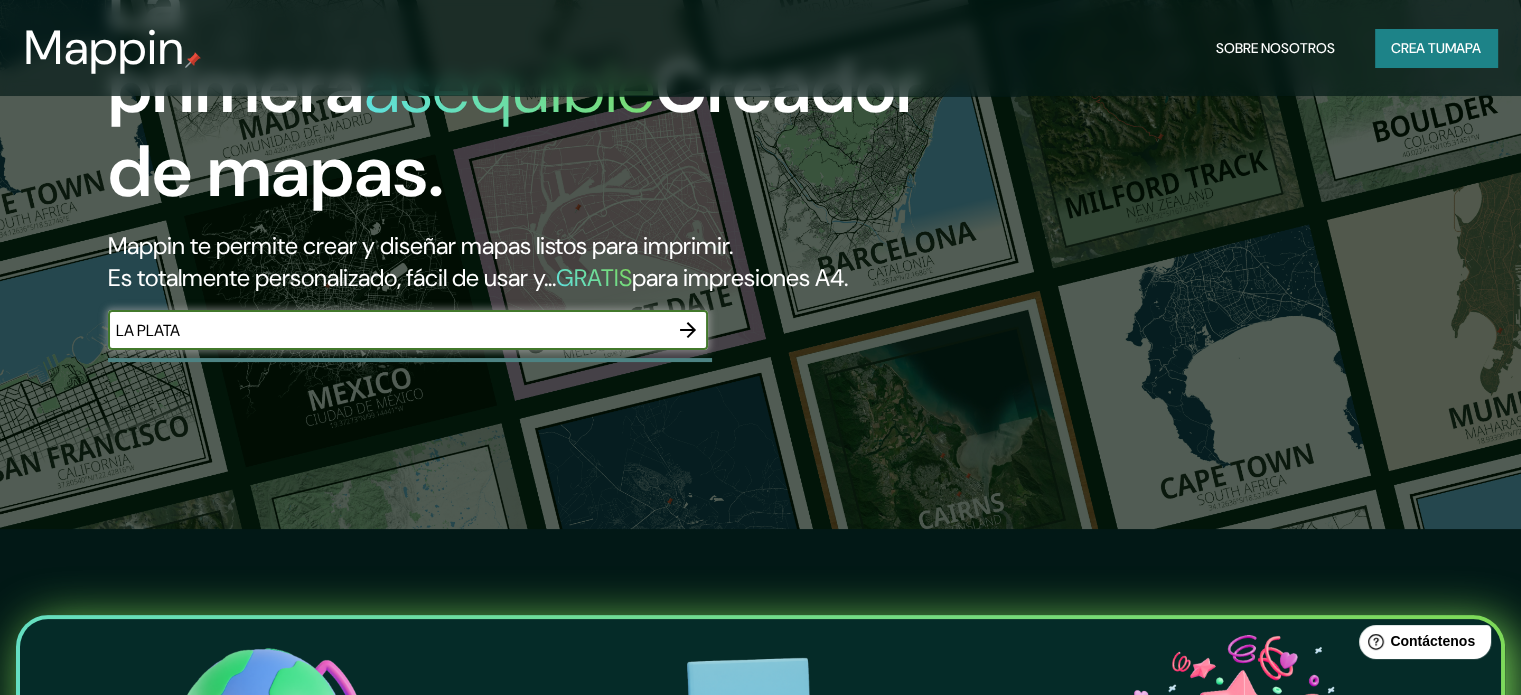 type on "LA PLATA" 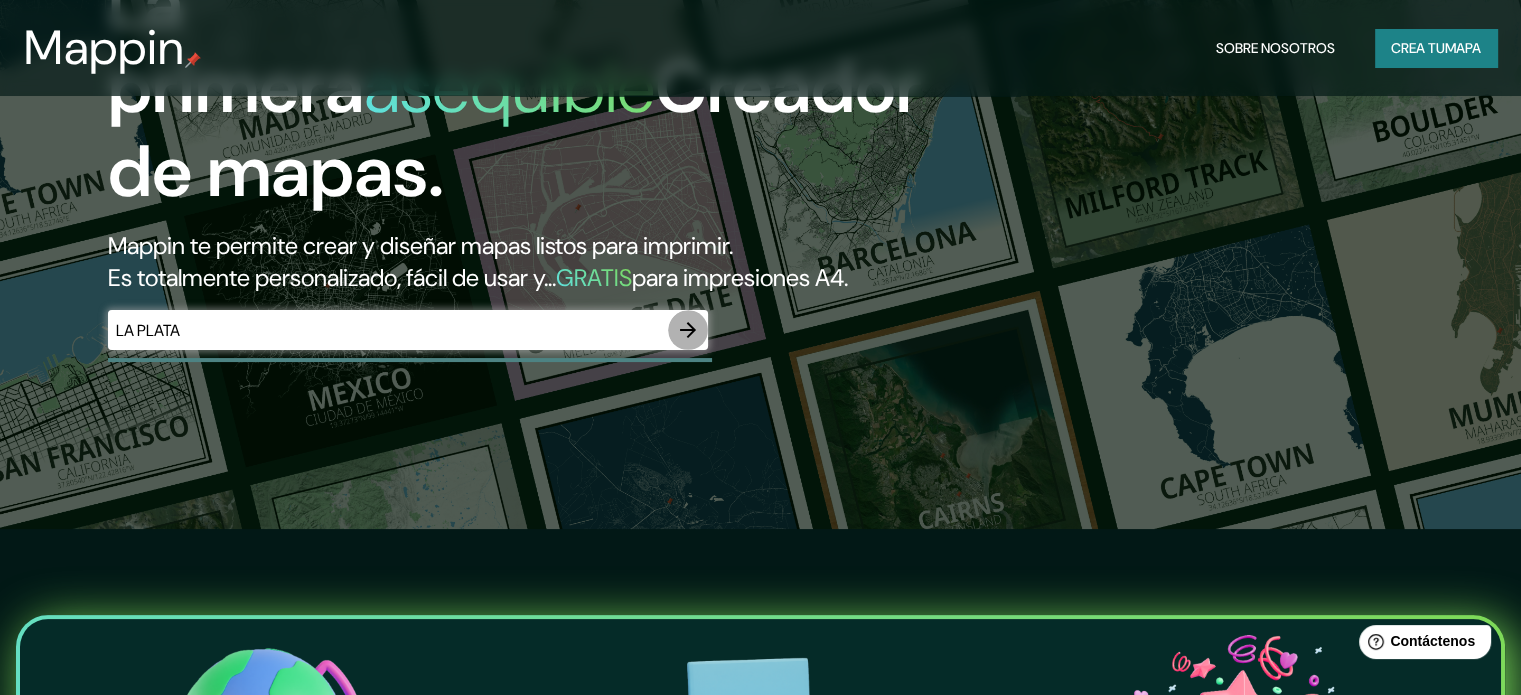 click 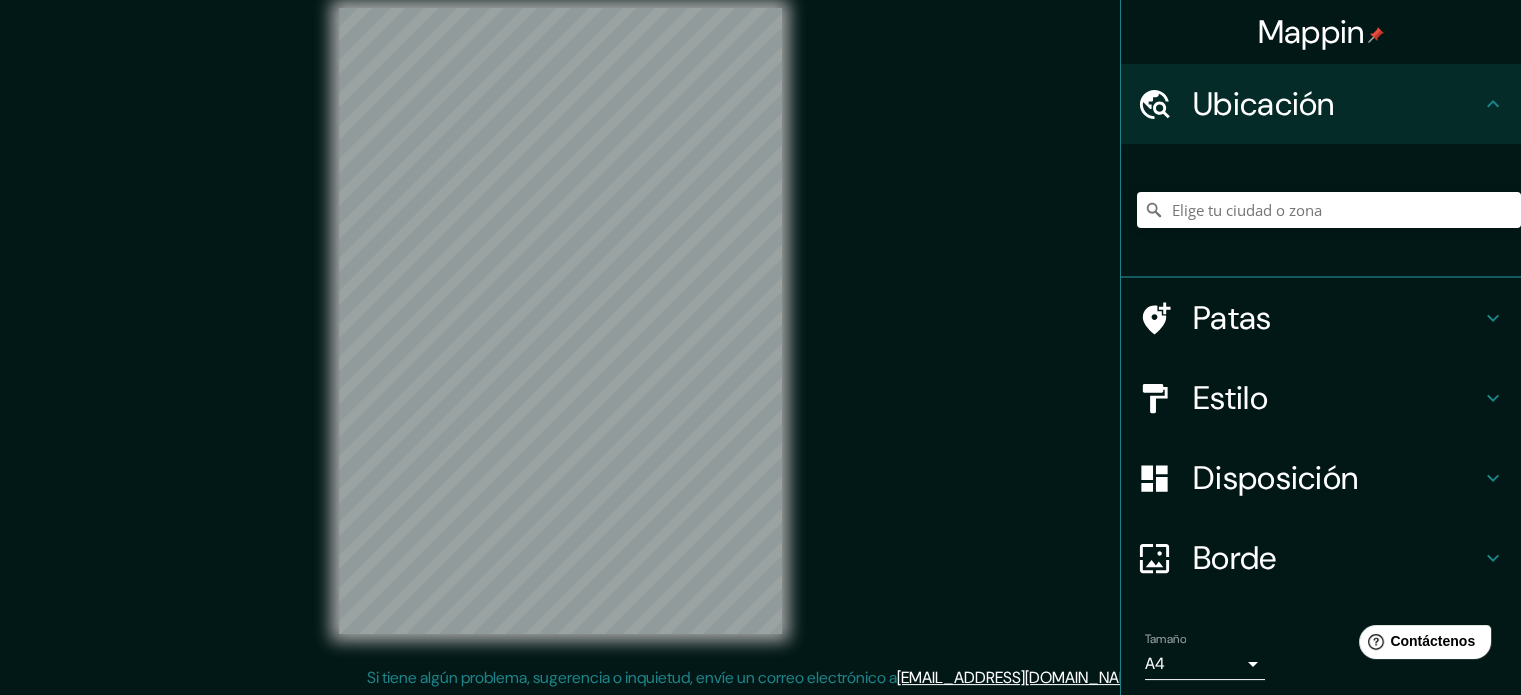 scroll, scrollTop: 0, scrollLeft: 0, axis: both 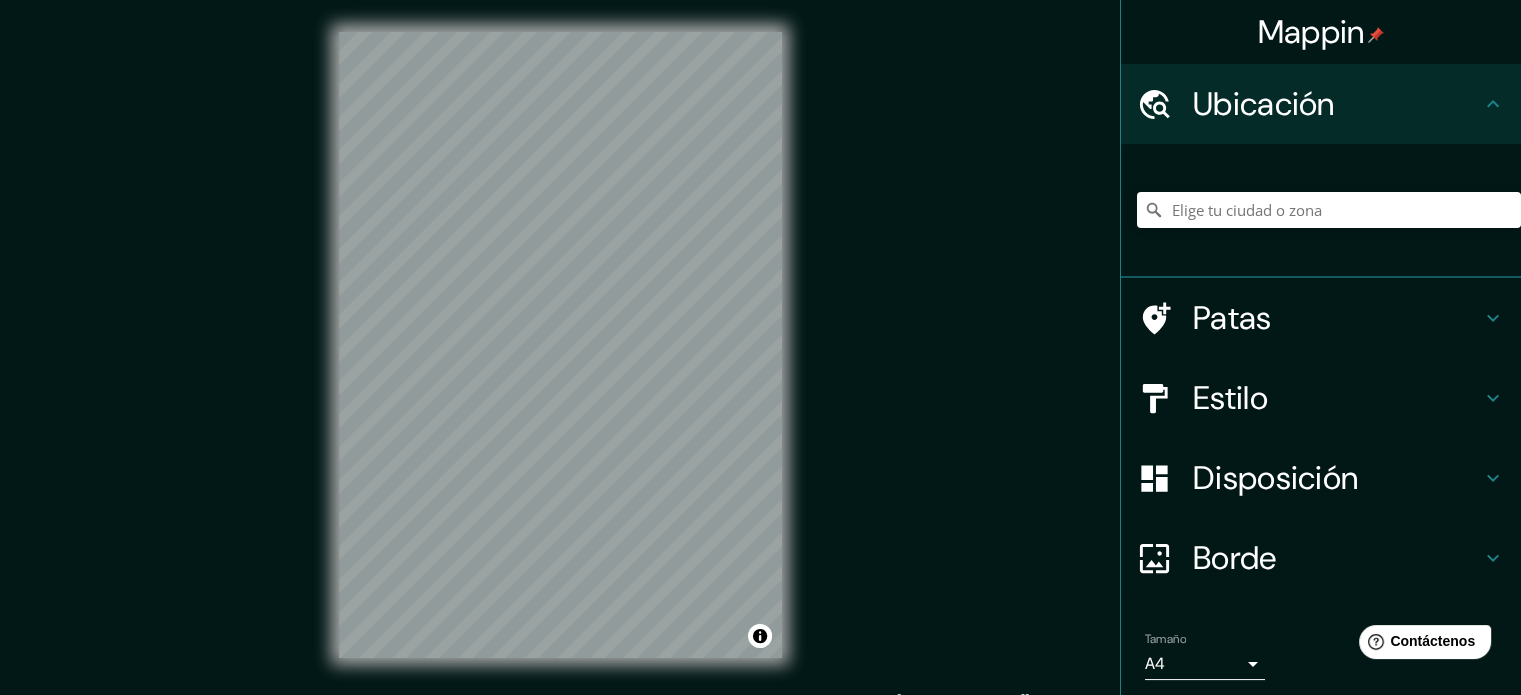 click 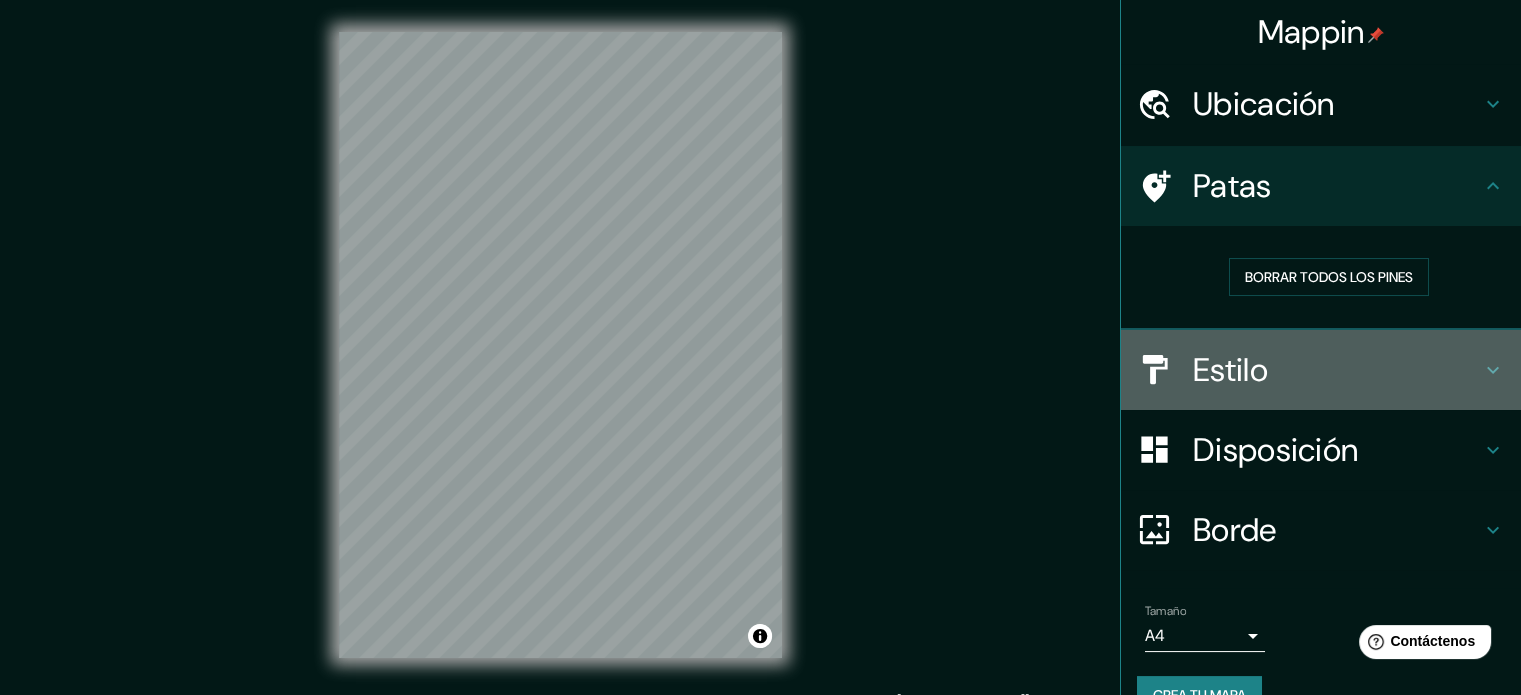 click on "Estilo" at bounding box center [1337, 370] 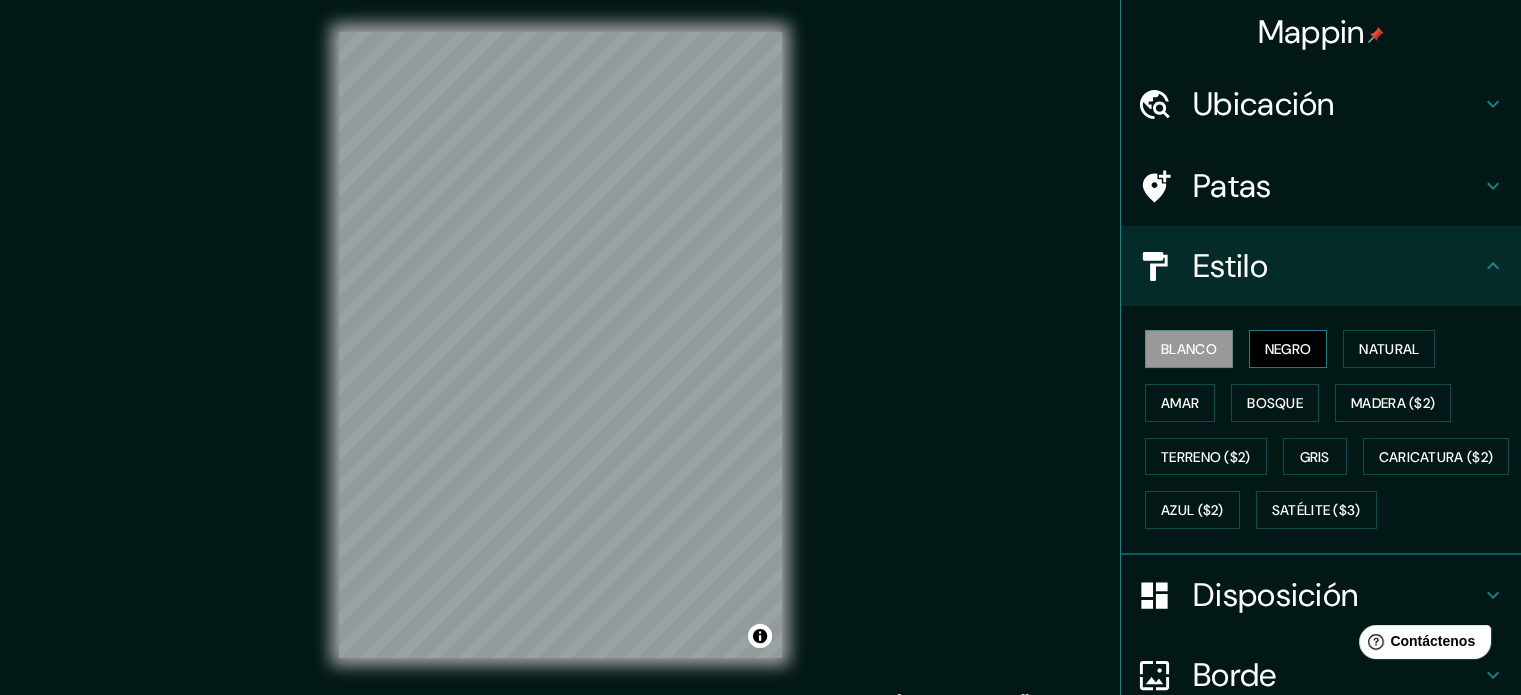 click on "Negro" at bounding box center [1288, 349] 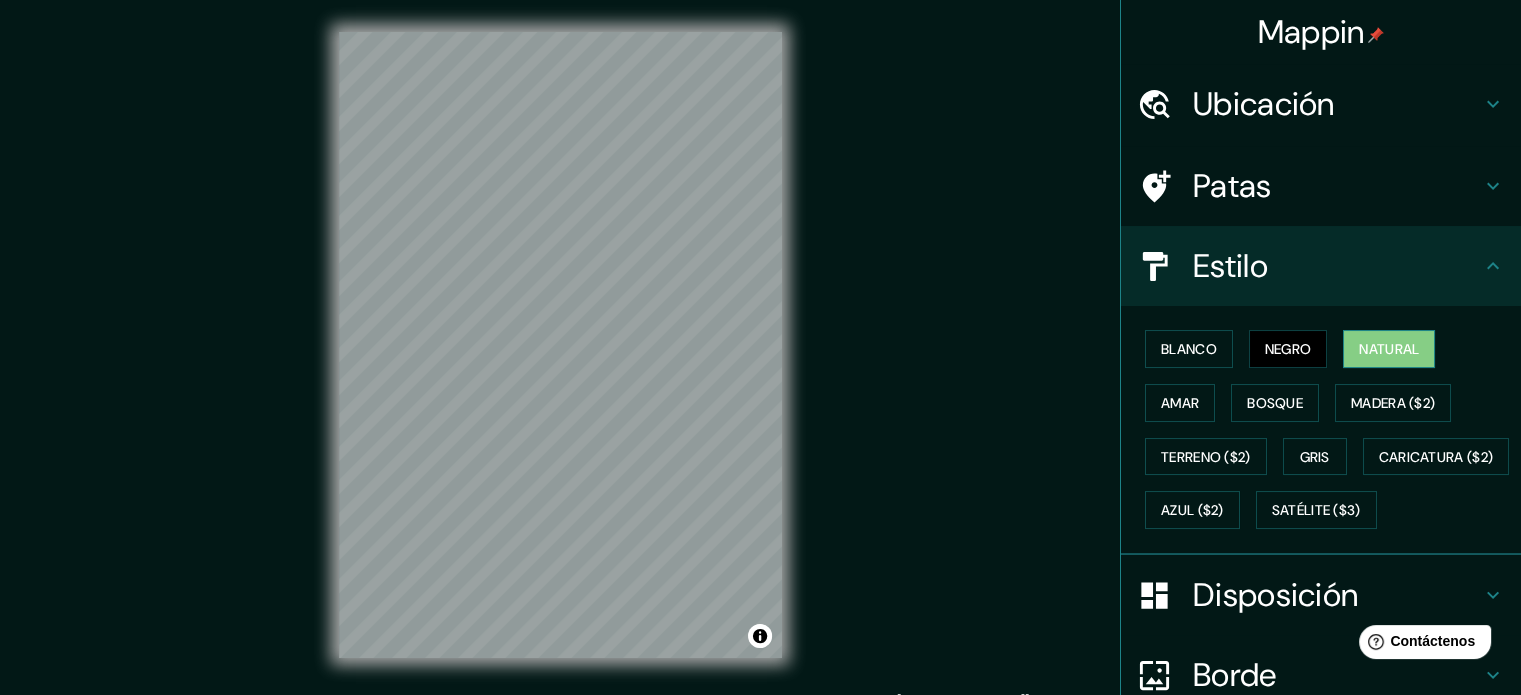 click on "Natural" at bounding box center [1389, 349] 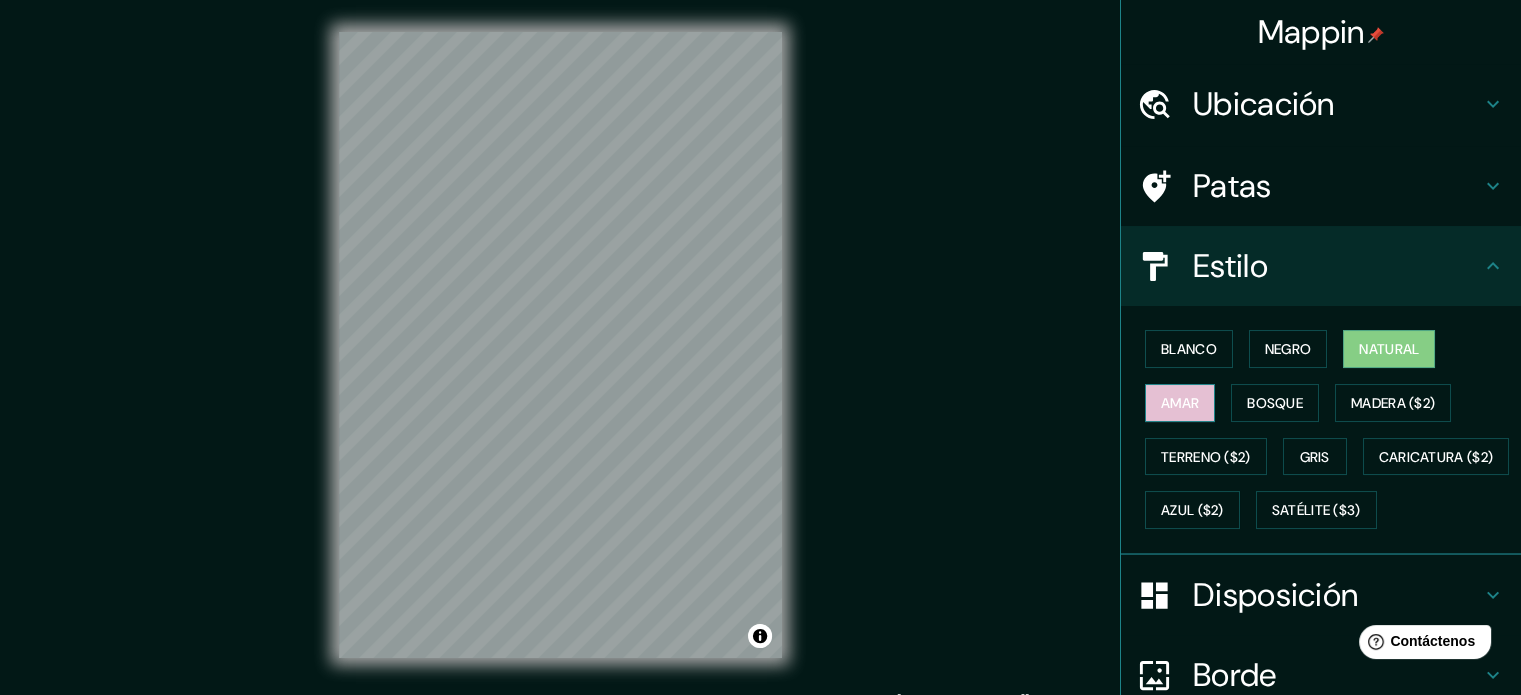 click on "Amar" at bounding box center (1180, 403) 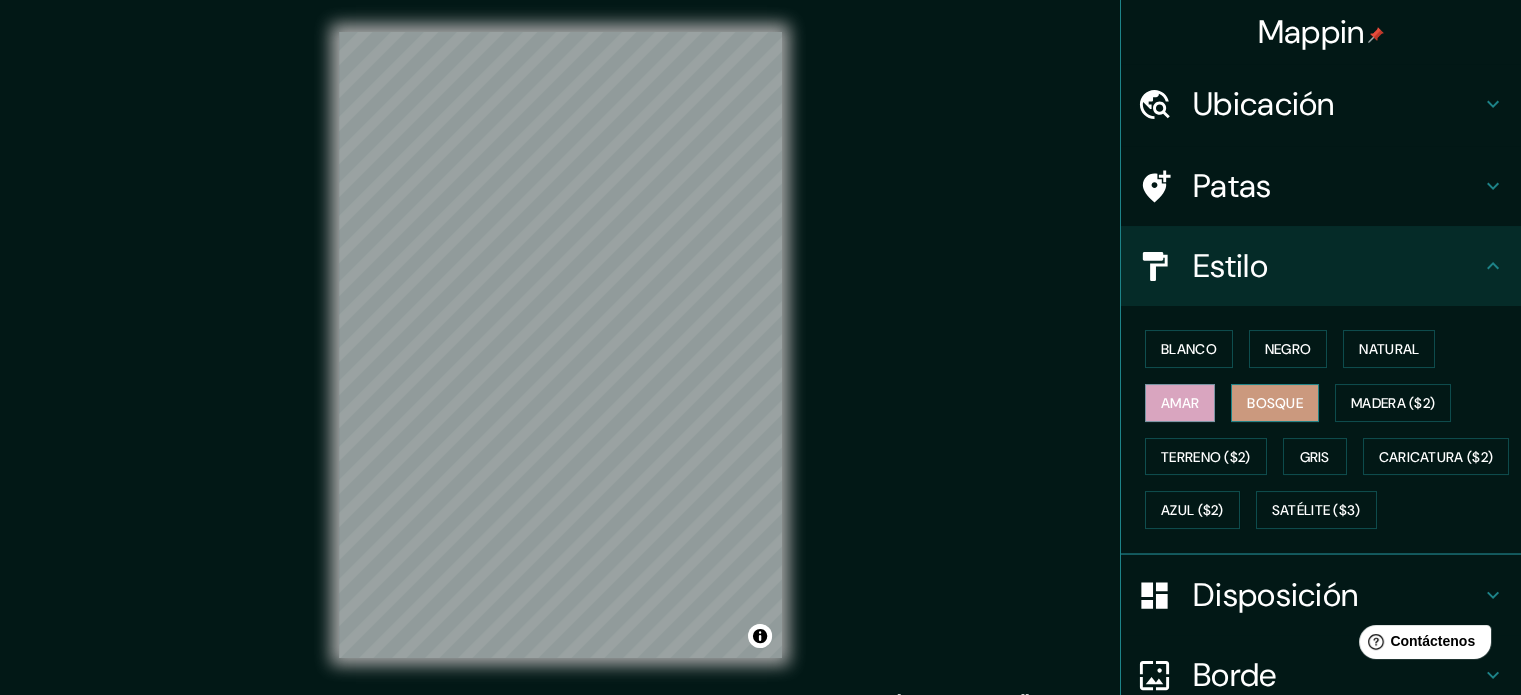 click on "Bosque" at bounding box center (1275, 403) 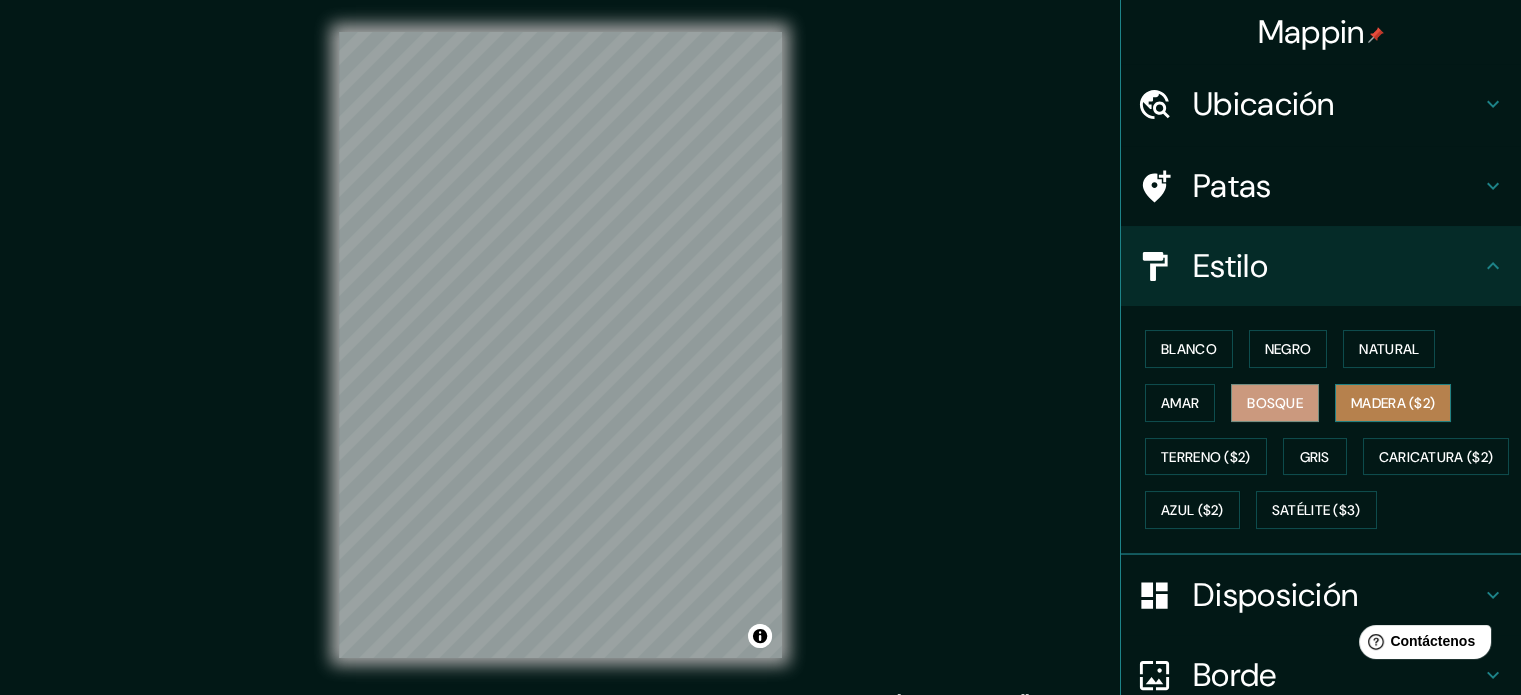 click on "Madera ($2)" at bounding box center [1393, 403] 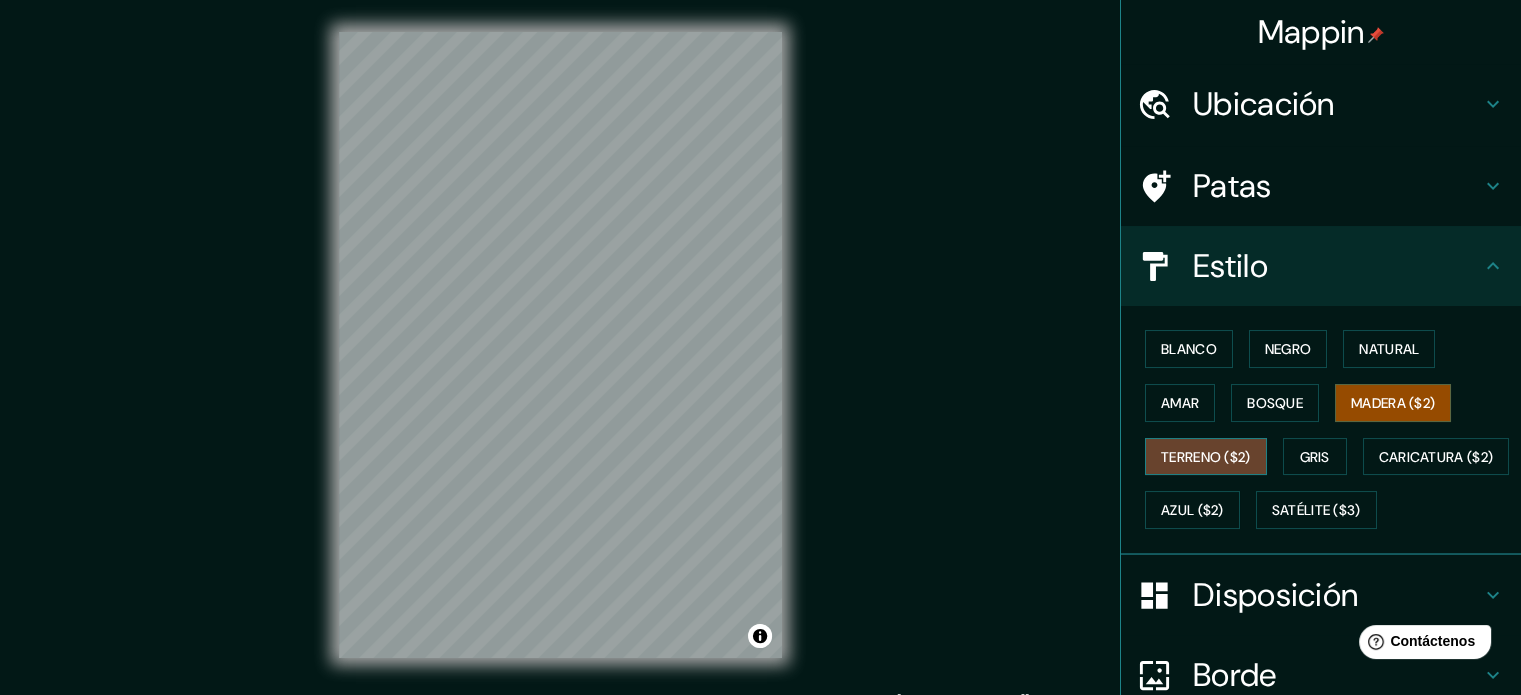 click on "Terreno ($2)" at bounding box center (1206, 457) 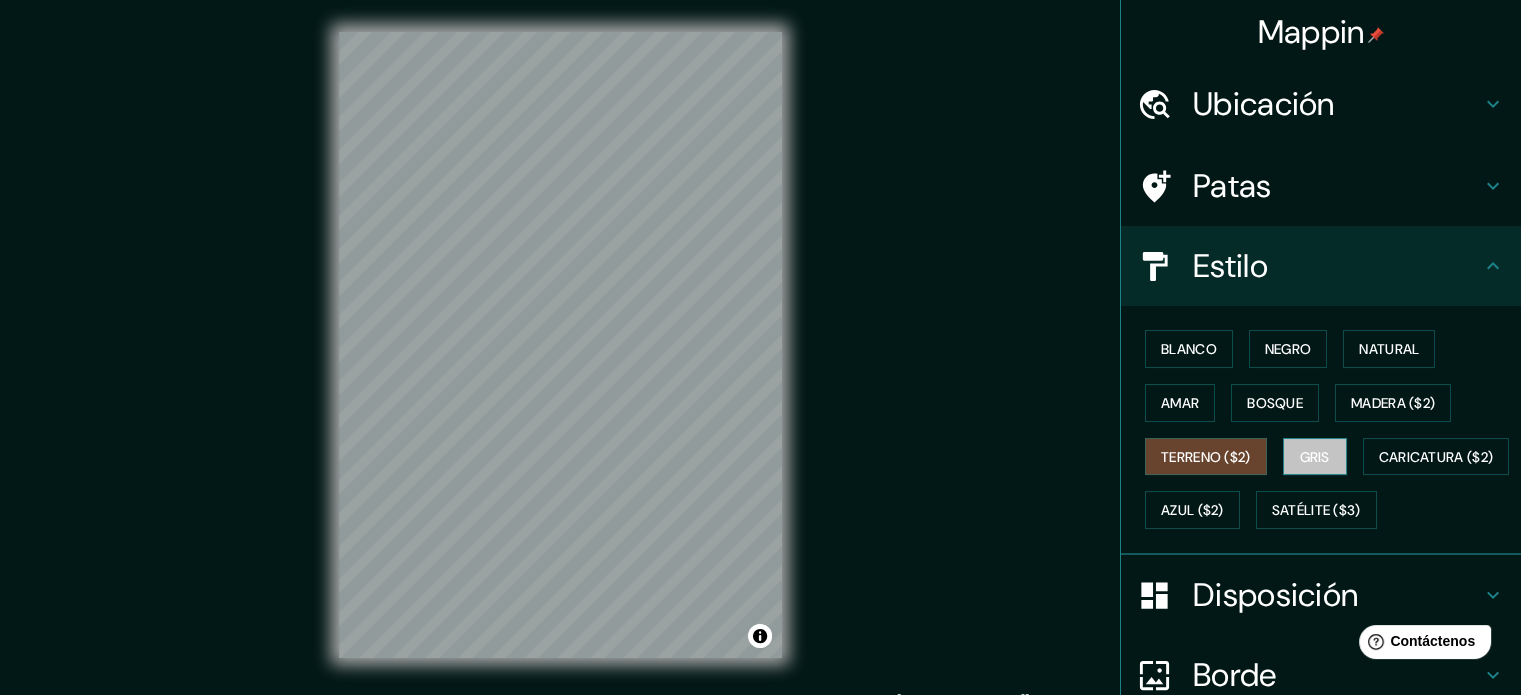 click on "Gris" at bounding box center [1315, 457] 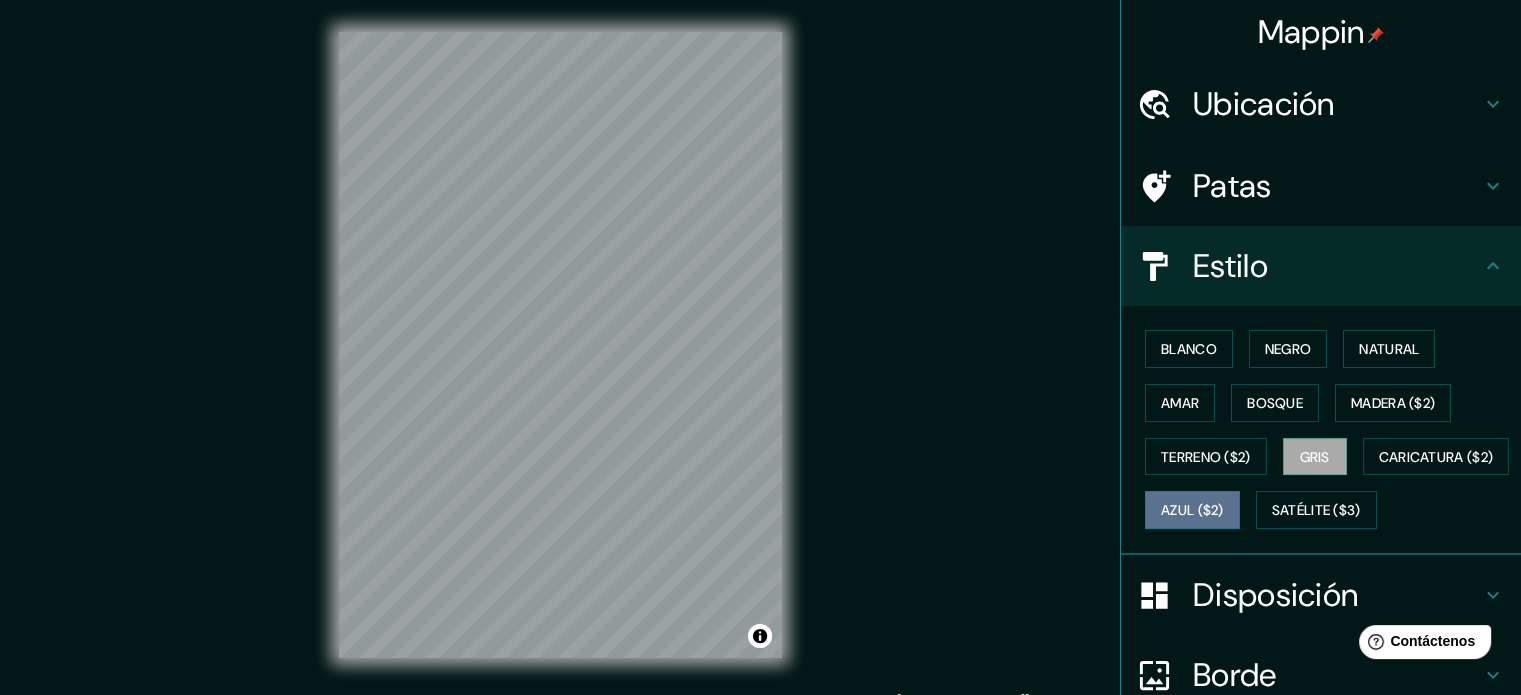 click on "Azul ($2)" at bounding box center (1192, 511) 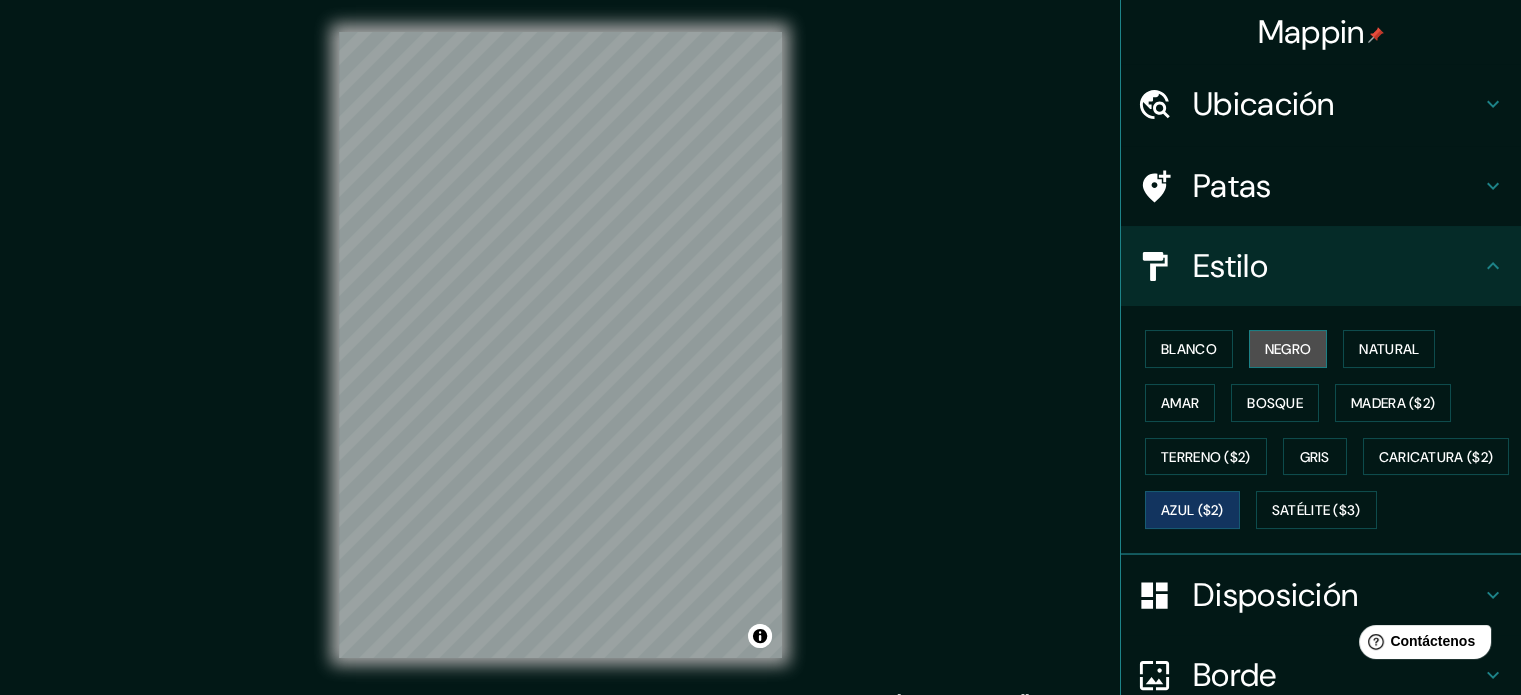 click on "Negro" at bounding box center [1288, 349] 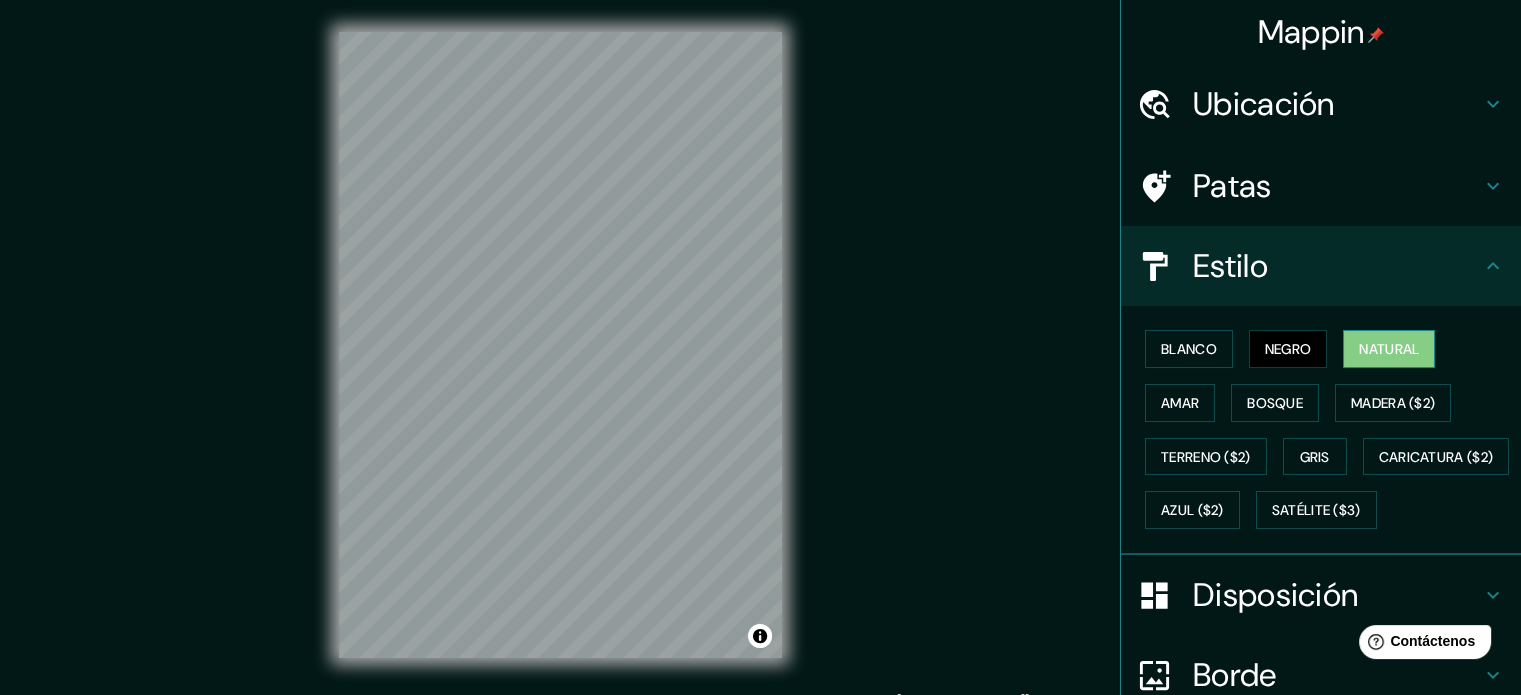 click on "Natural" at bounding box center (1389, 349) 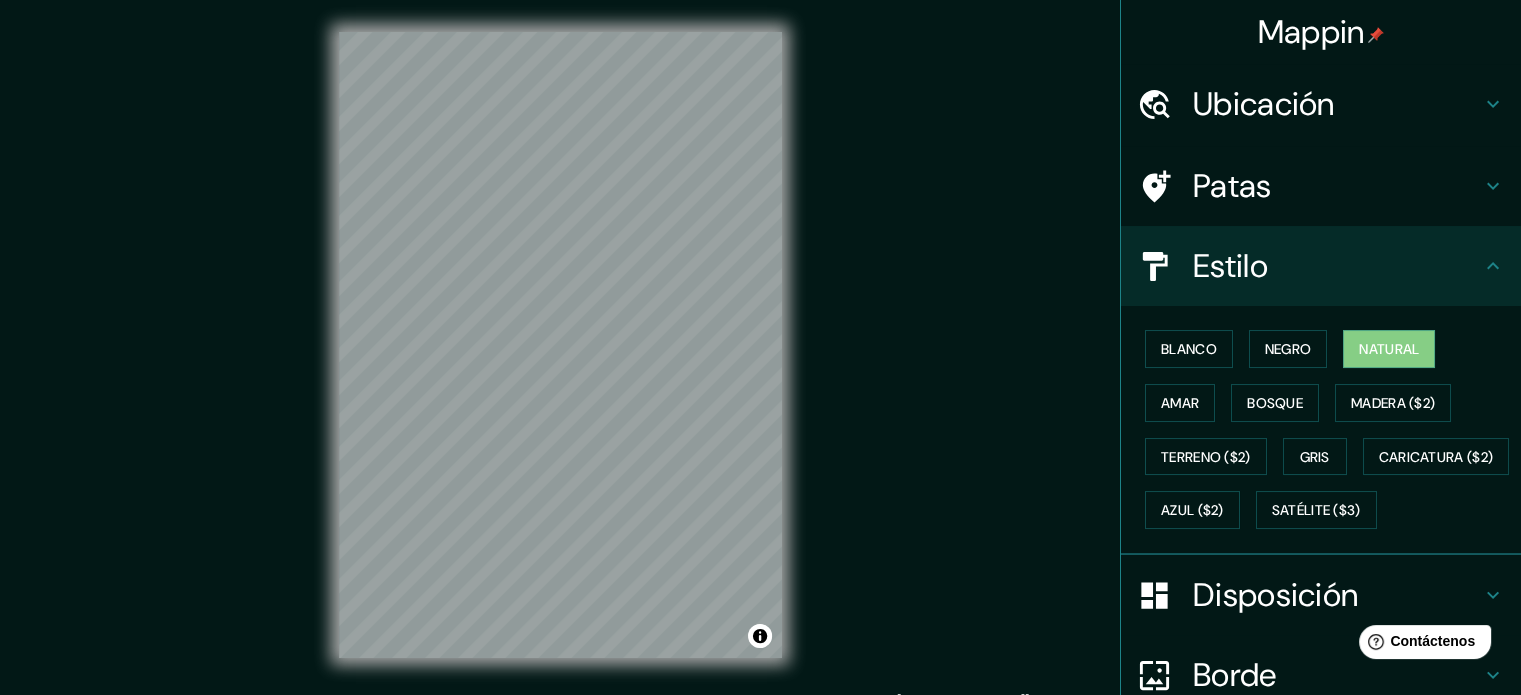 click 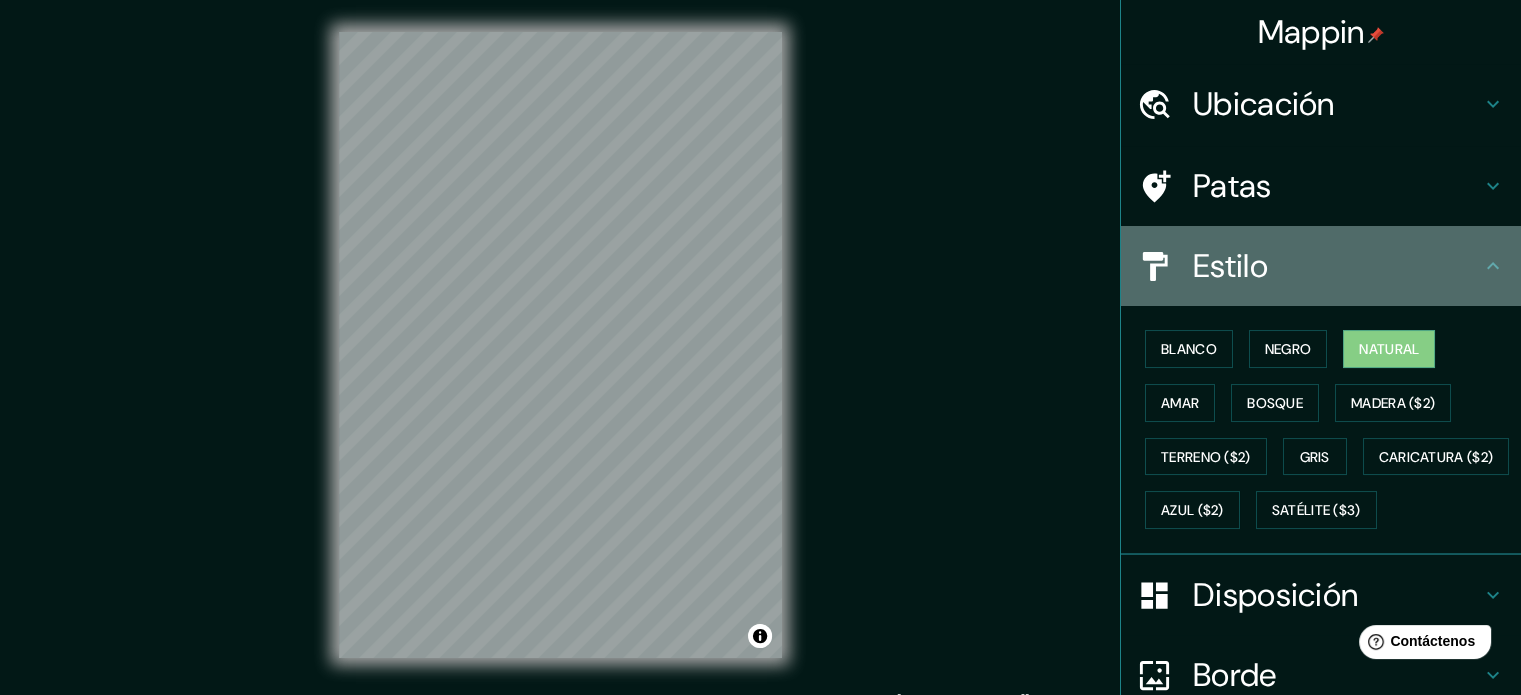 click 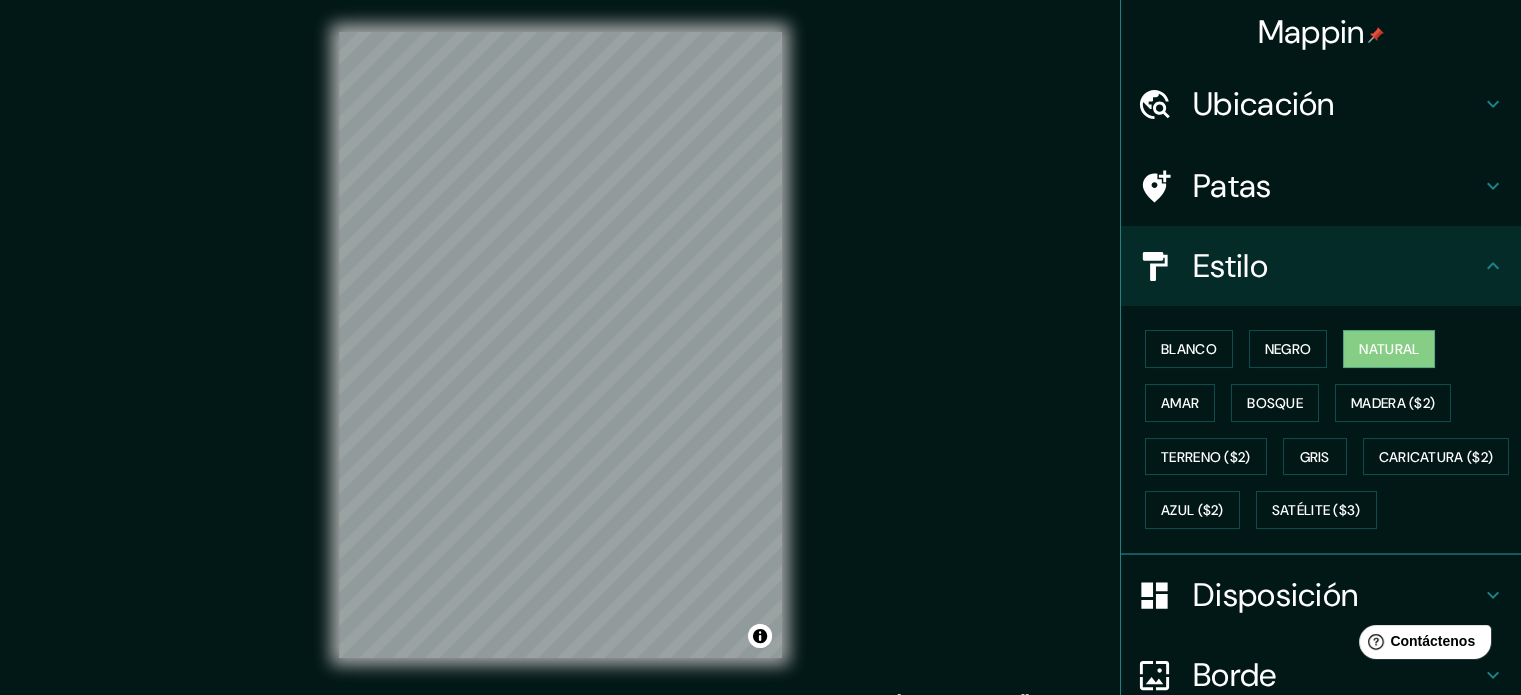click 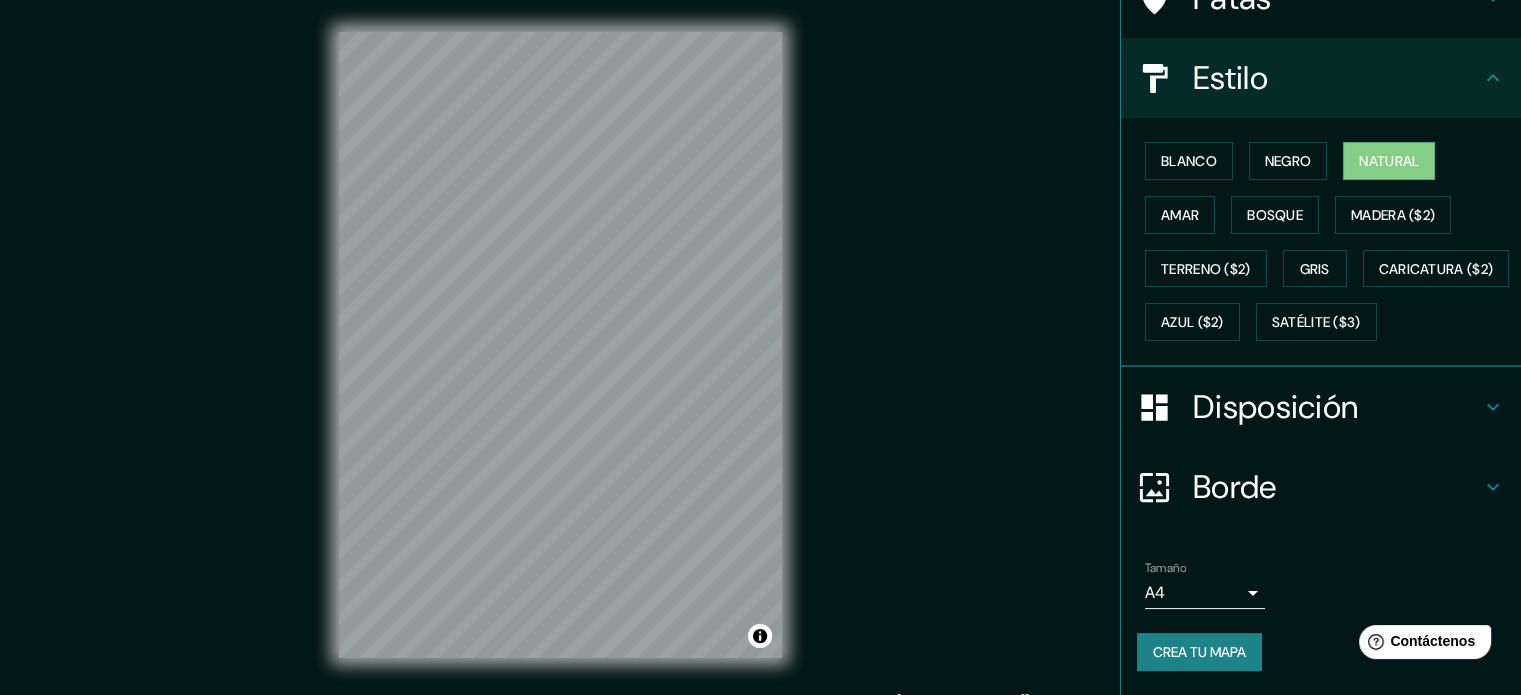 click on "Disposición" at bounding box center (1337, 407) 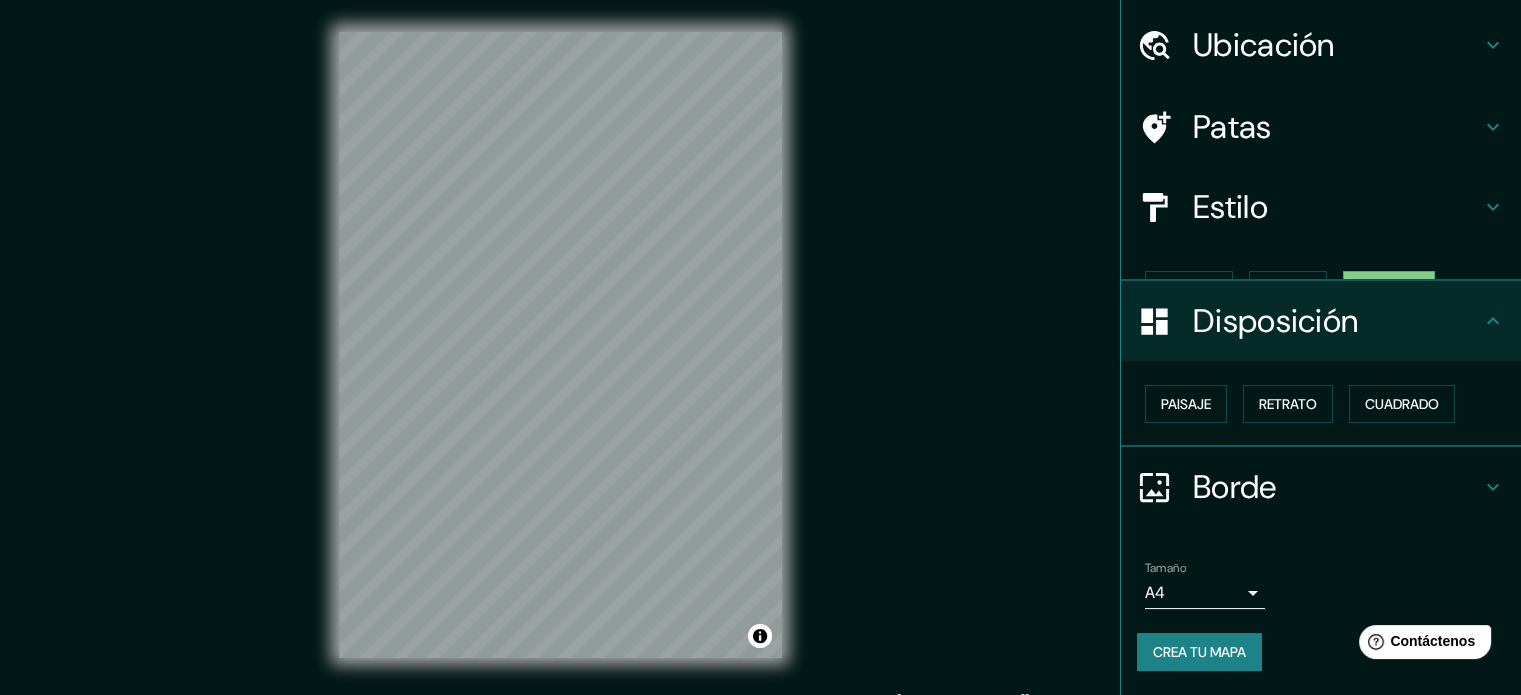 scroll, scrollTop: 24, scrollLeft: 0, axis: vertical 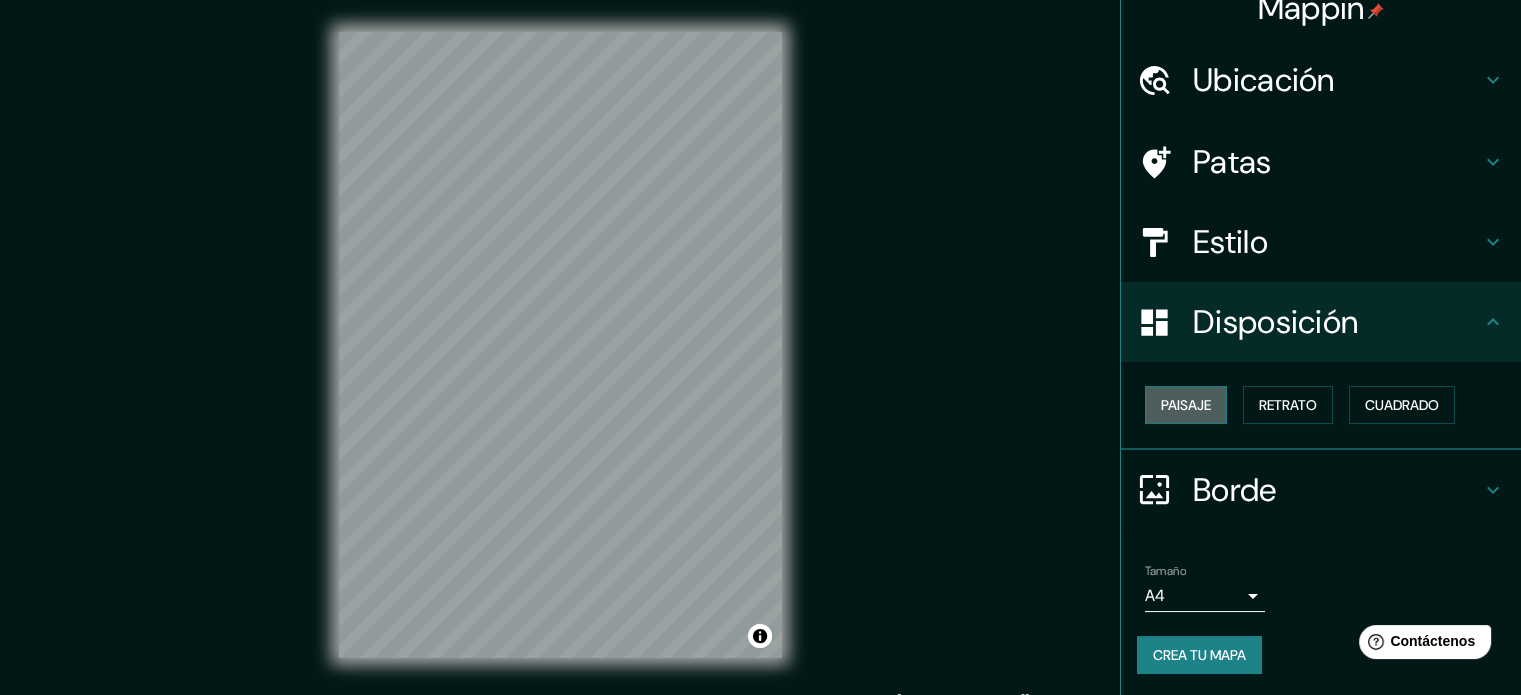 click on "Paisaje" at bounding box center [1186, 405] 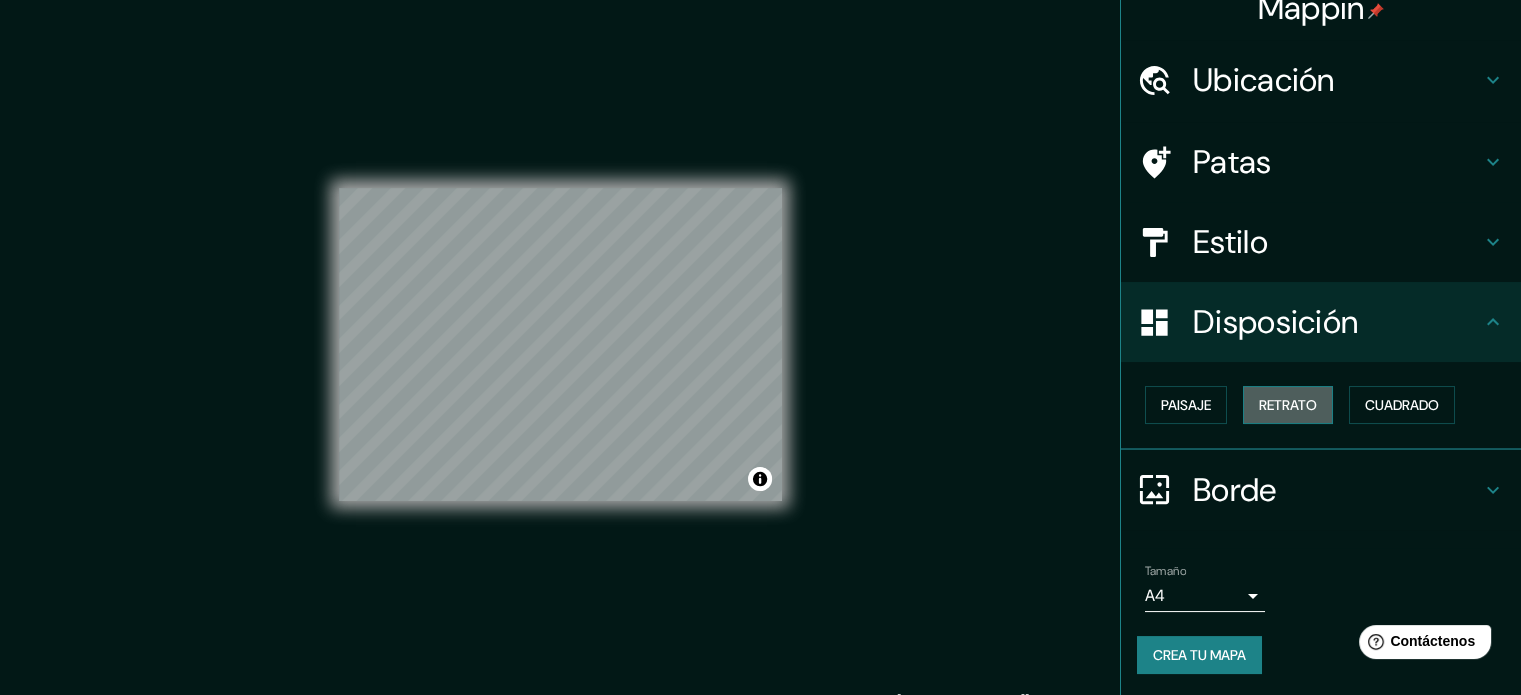 click on "Retrato" at bounding box center (1288, 405) 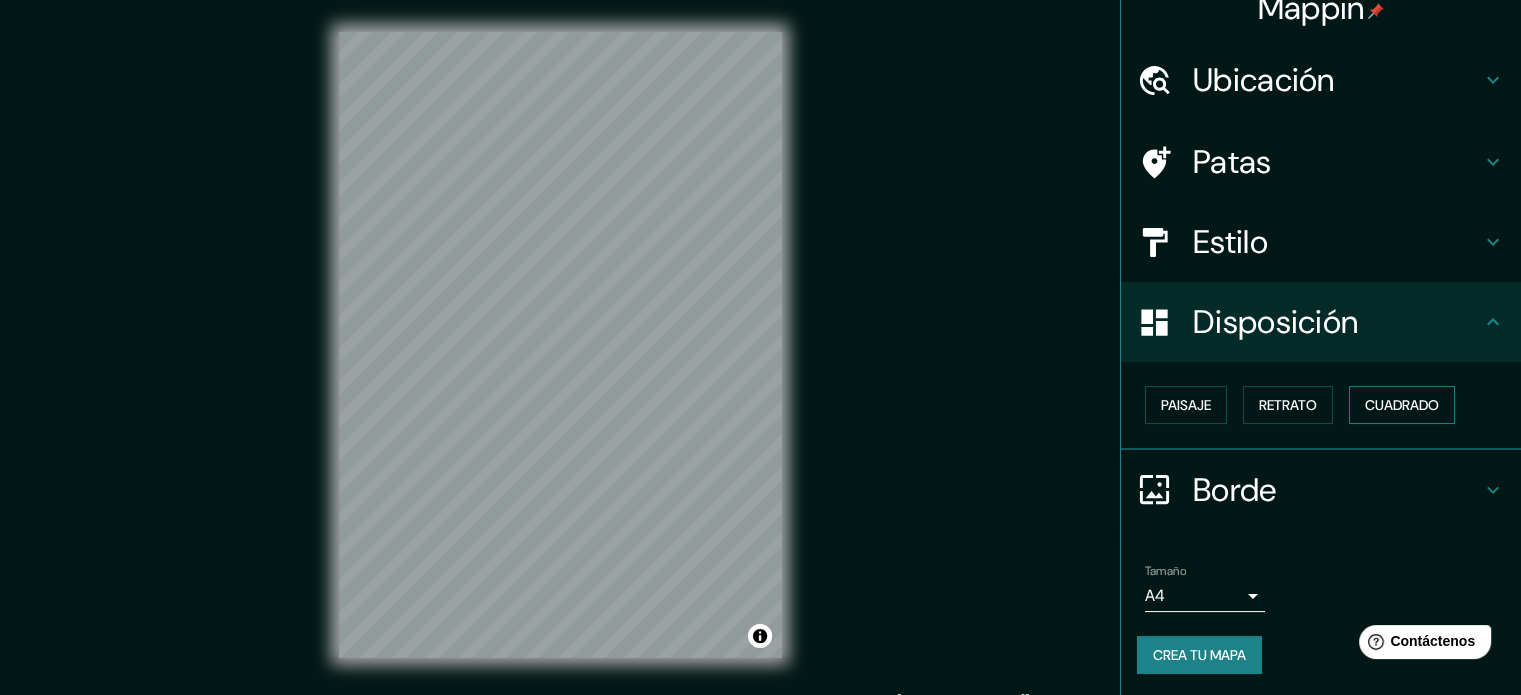 click on "Cuadrado" at bounding box center (1402, 405) 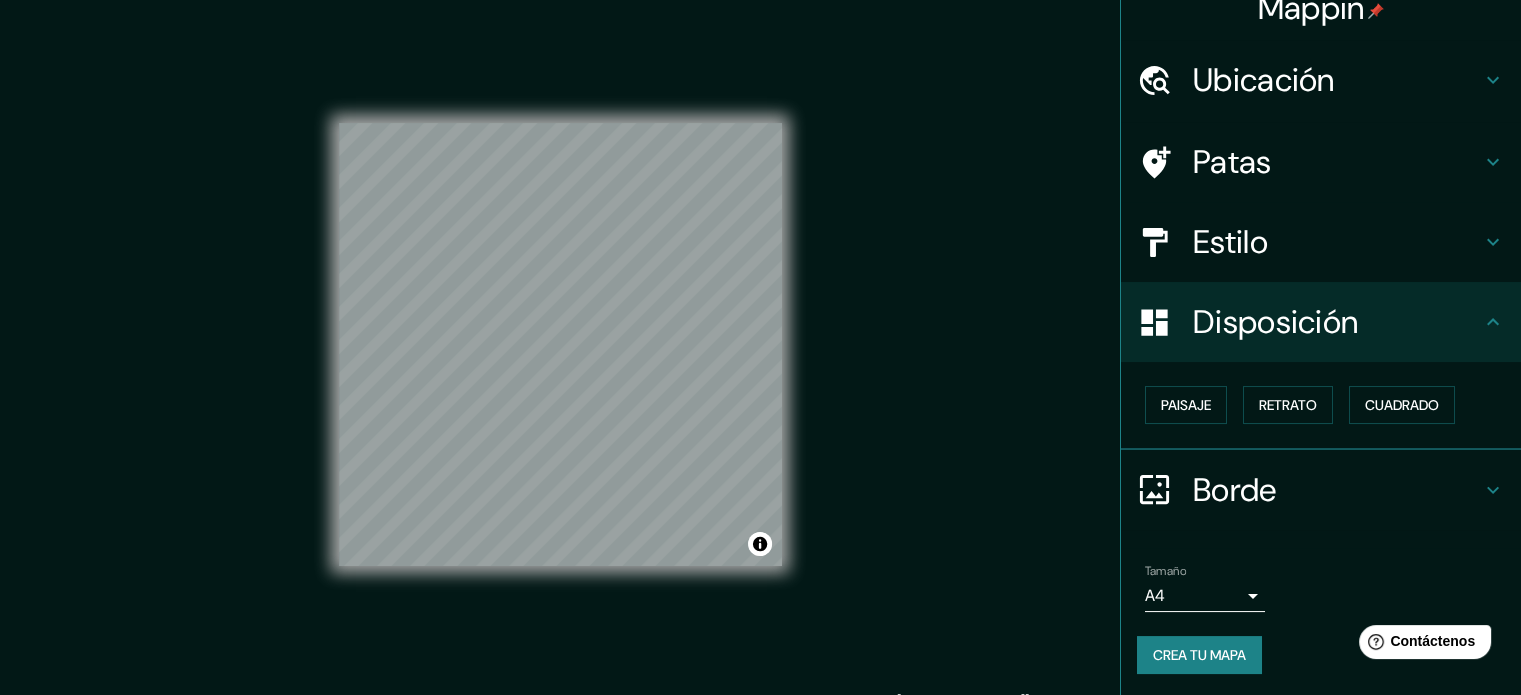scroll, scrollTop: 26, scrollLeft: 0, axis: vertical 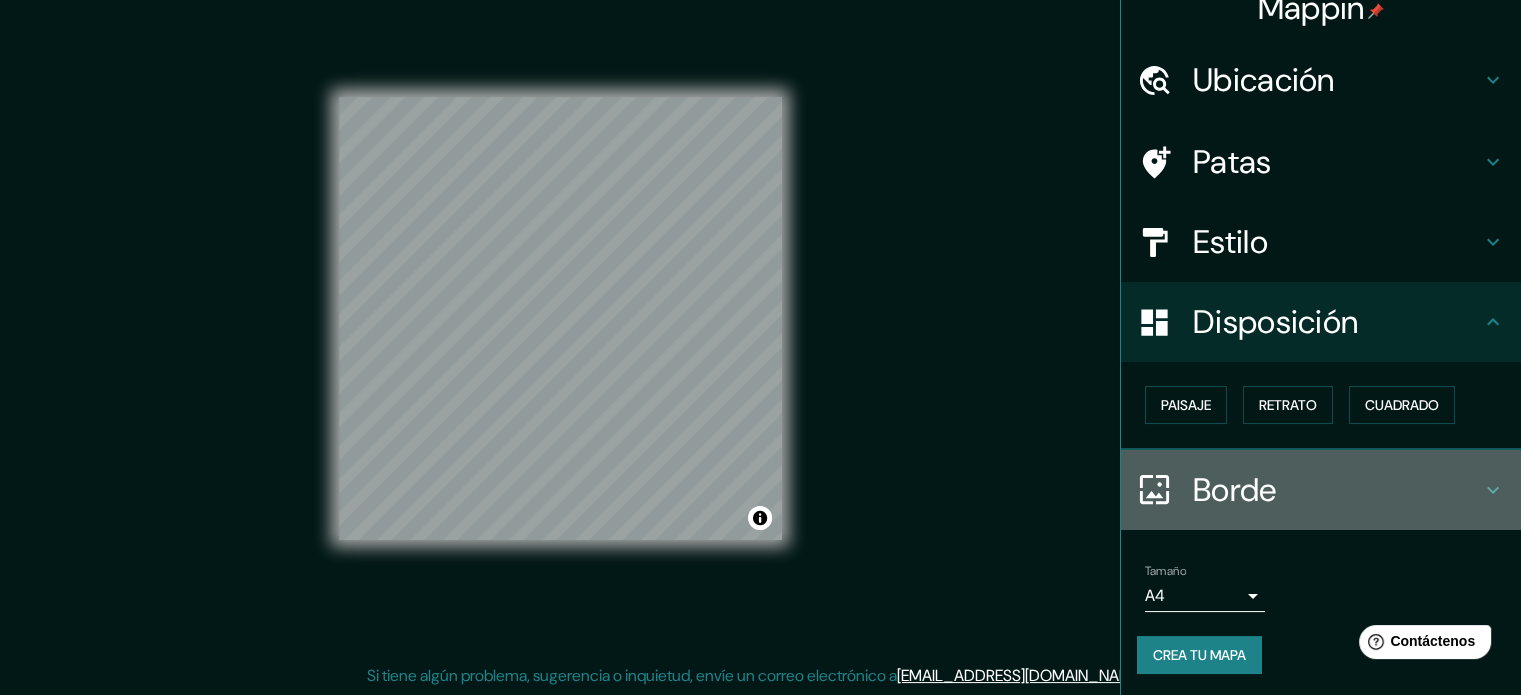 click on "Borde" at bounding box center [1337, 490] 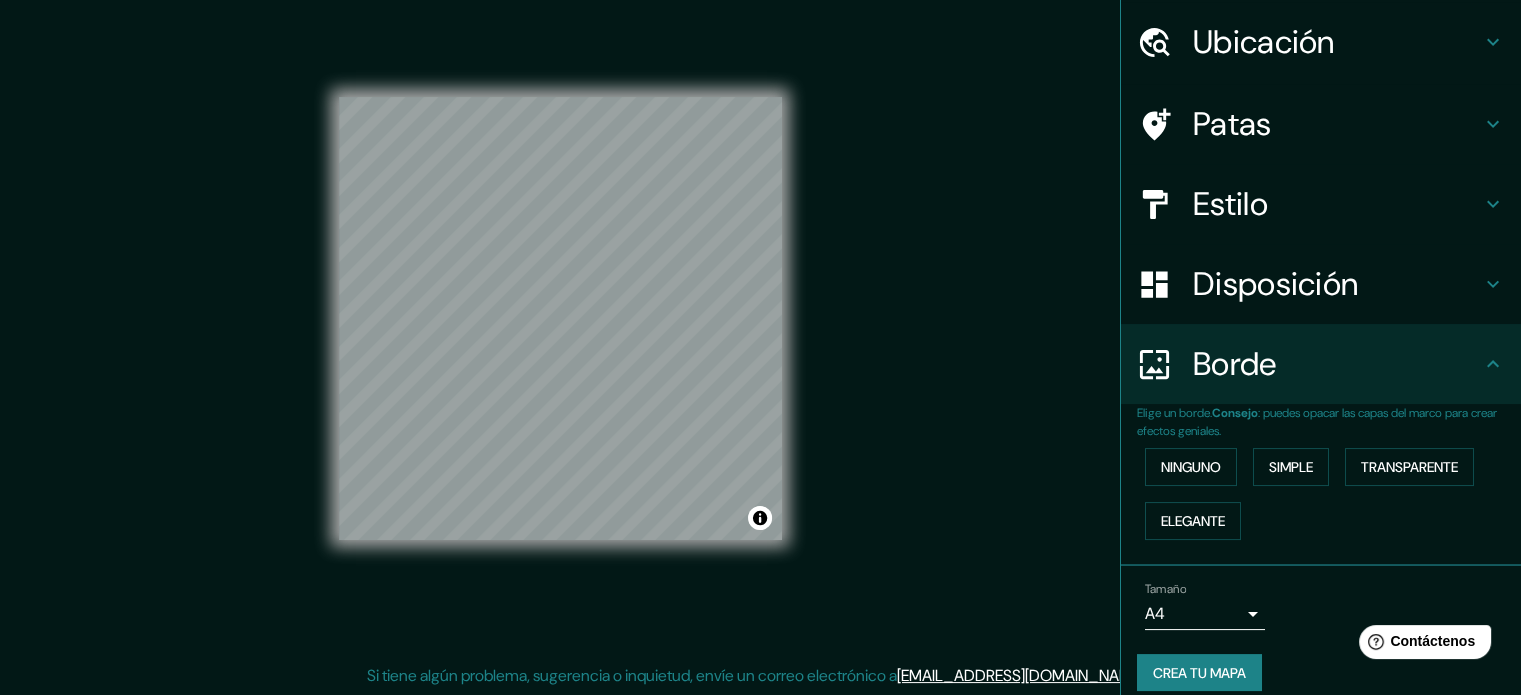 scroll, scrollTop: 80, scrollLeft: 0, axis: vertical 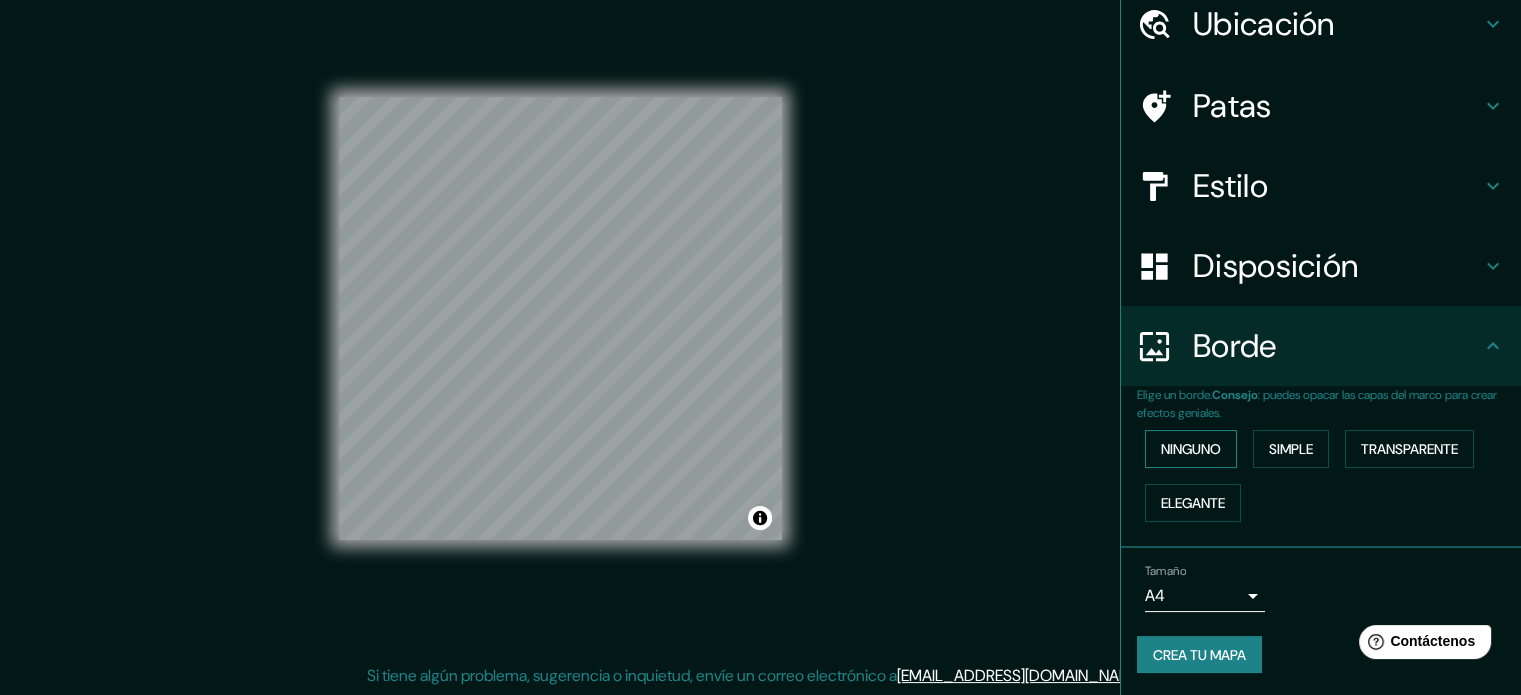 click on "Ninguno" at bounding box center (1191, 449) 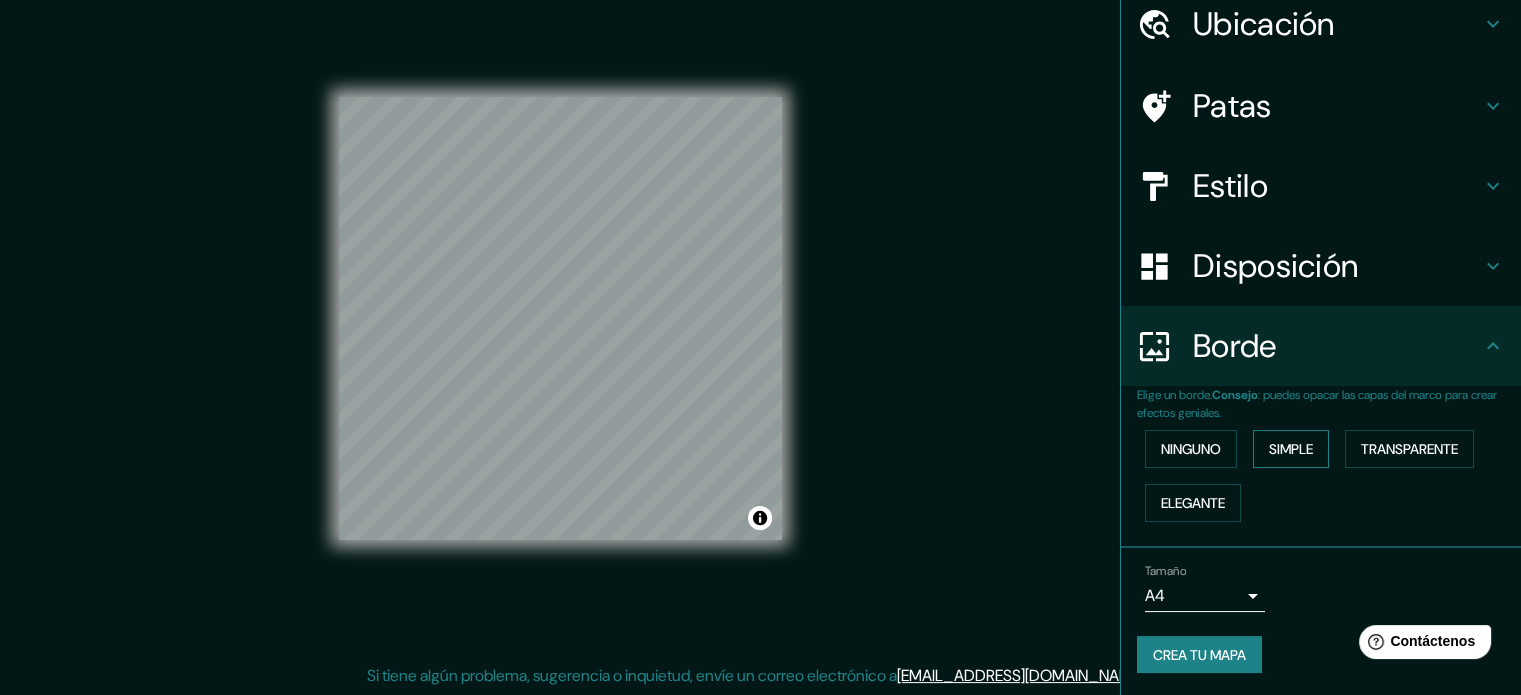 click on "Simple" at bounding box center [1291, 449] 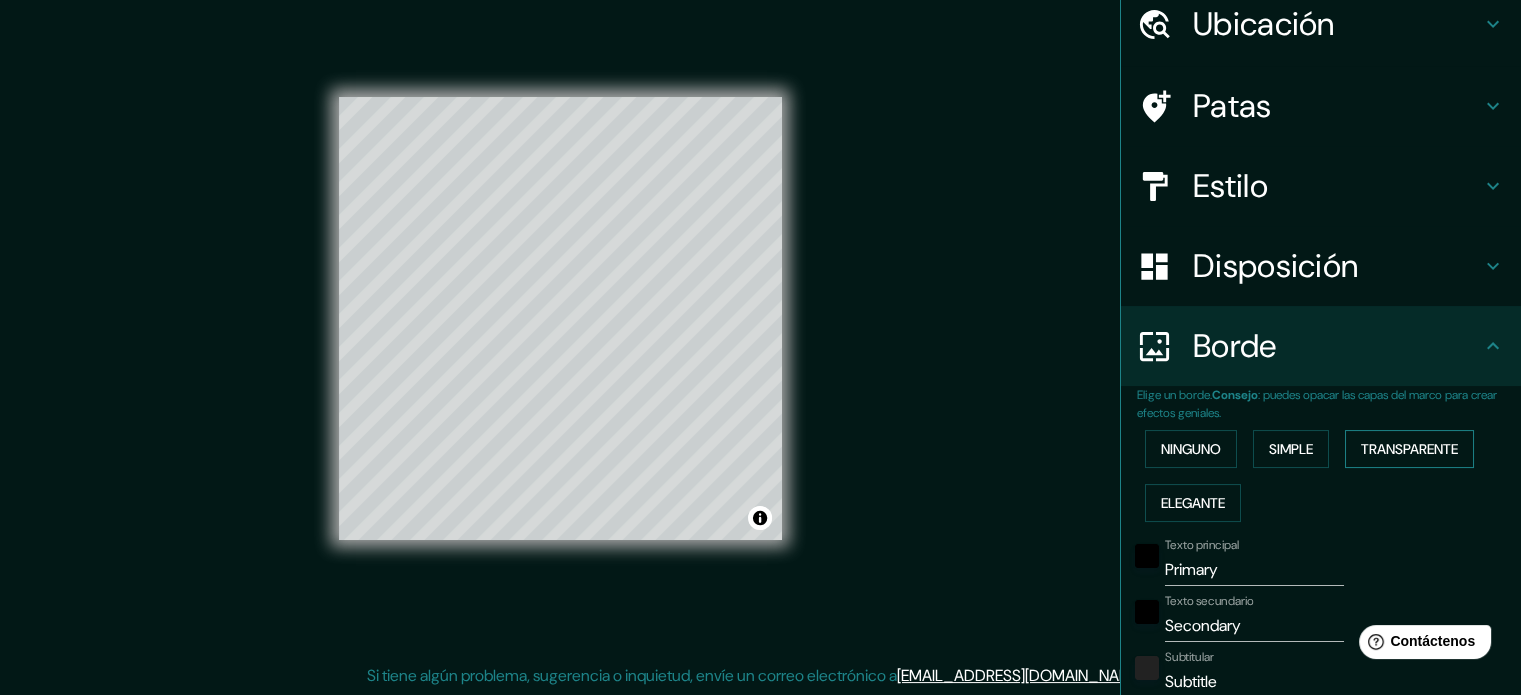 click on "Transparente" at bounding box center (1409, 449) 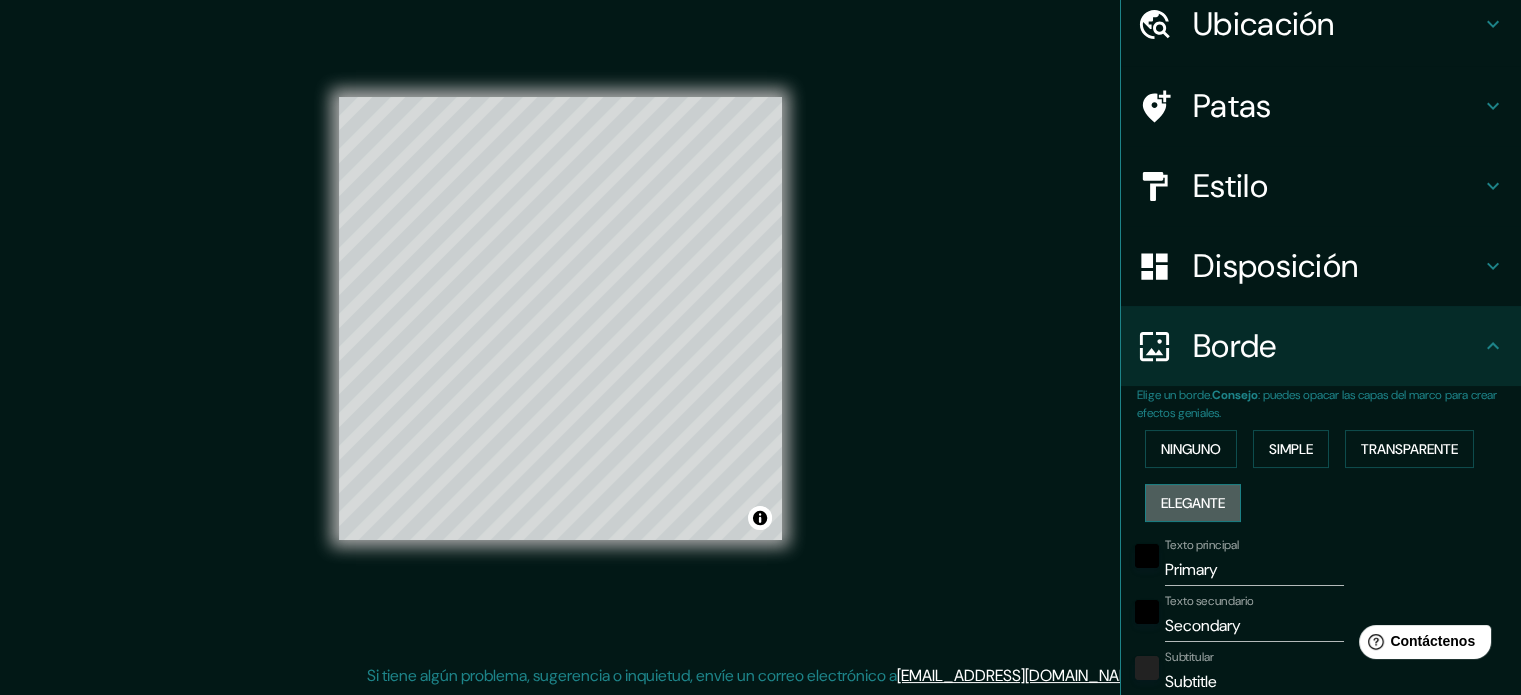 click on "Elegante" at bounding box center [1193, 503] 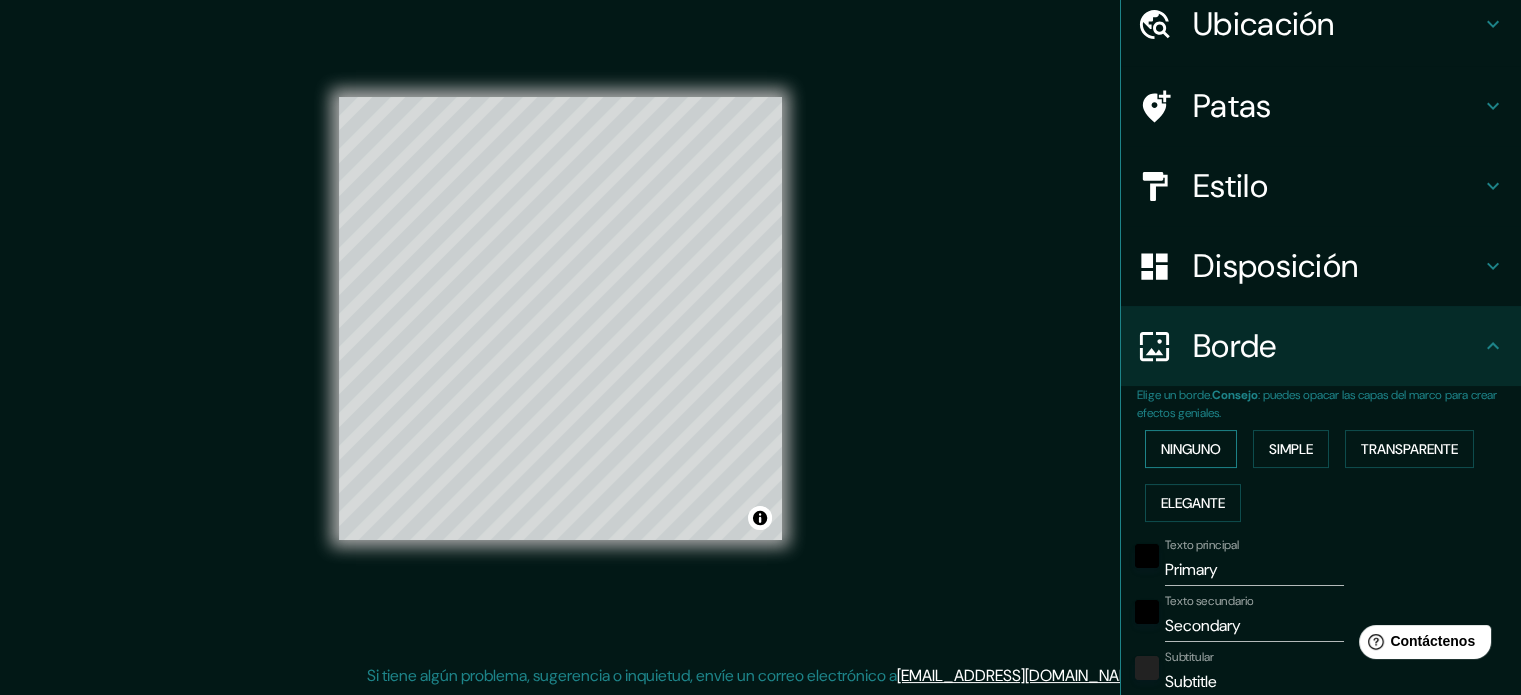 click on "Ninguno" at bounding box center (1191, 449) 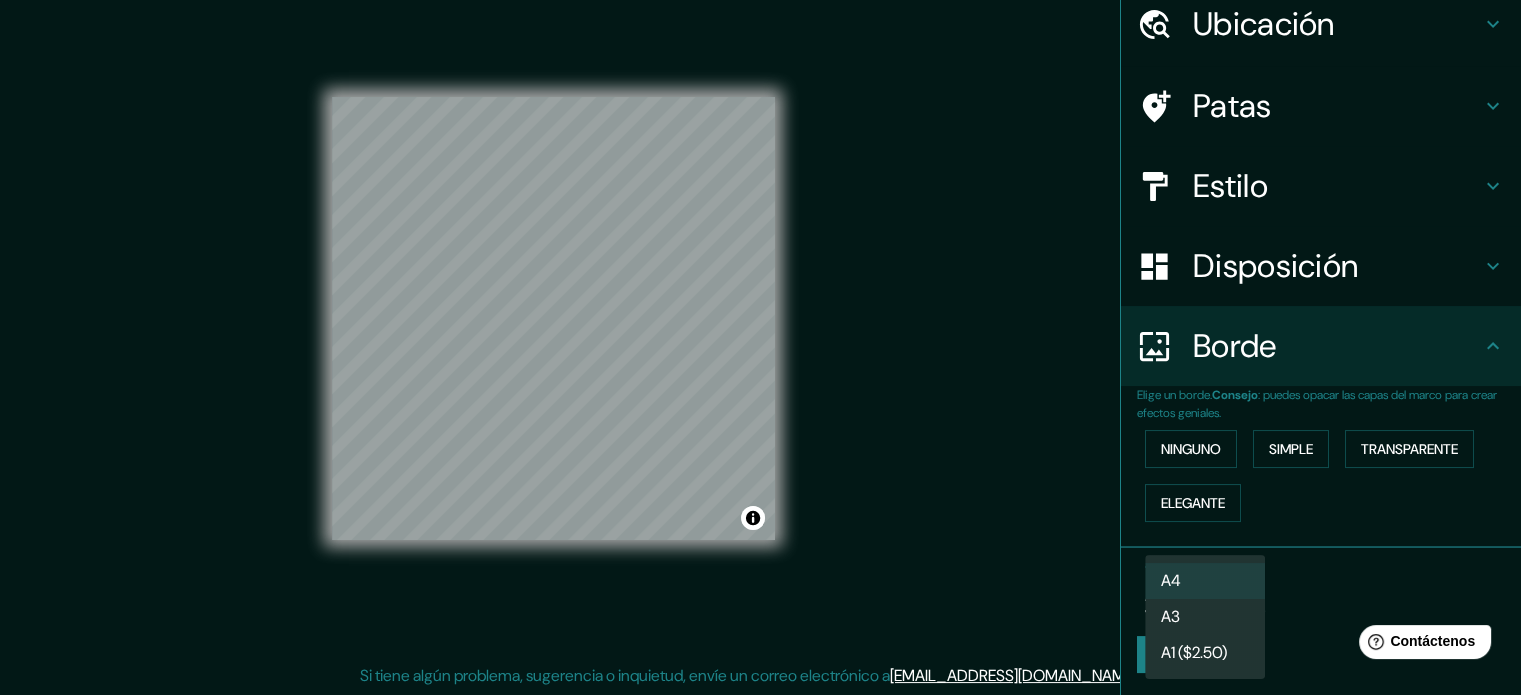 click on "Mappin Ubicación Patas Estilo Disposición Borde Elige un borde.  Consejo  : puedes opacar las capas del marco para crear efectos geniales. Ninguno Simple Transparente Elegante Tamaño A4 single Crea tu mapa © Mapbox   © OpenStreetMap   Improve this map Si tiene algún problema, sugerencia o inquietud, envíe un correo electrónico a  [EMAIL_ADDRESS][DOMAIN_NAME]  .   . . Texto original Valora esta traducción Tu opinión servirá para ayudar a mejorar el Traductor de Google A4 A3 A1 ($2.50)" at bounding box center [760, 321] 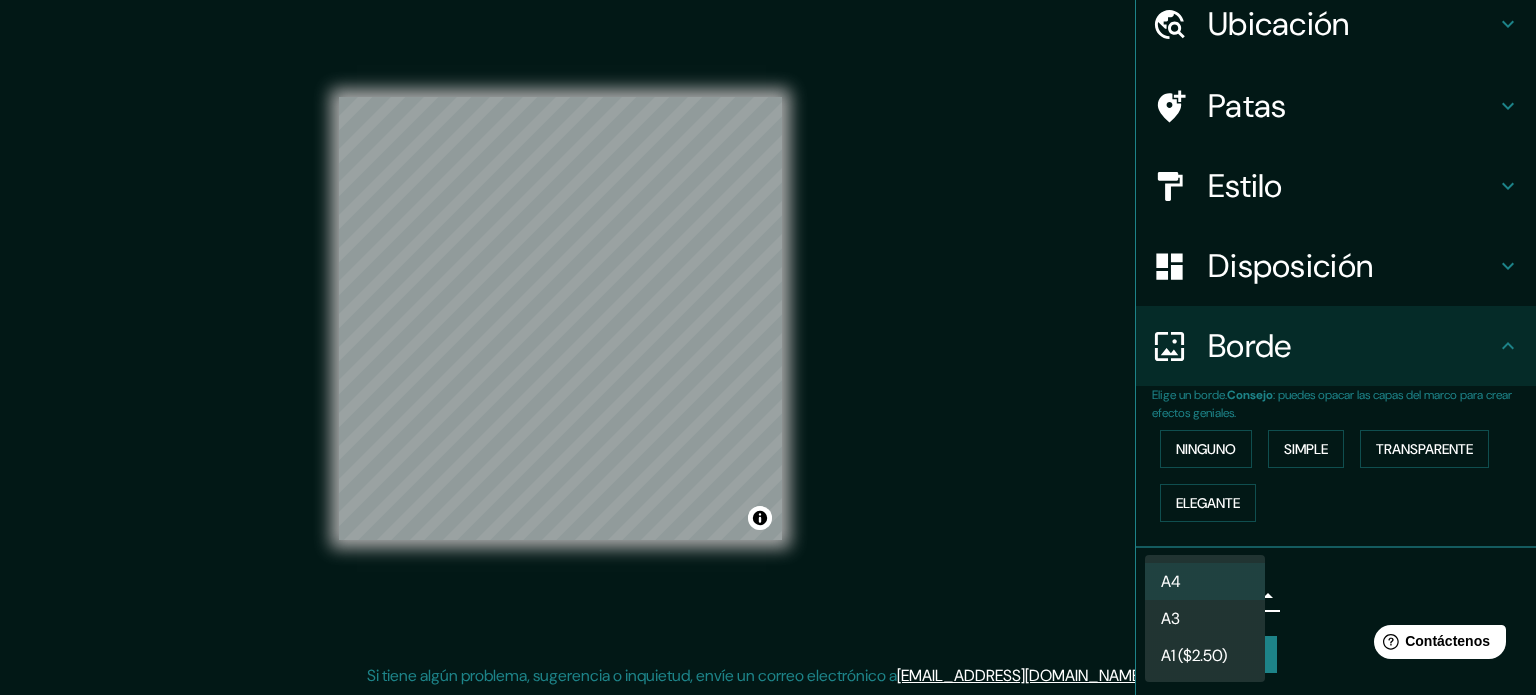 click on "A3" at bounding box center (1205, 618) 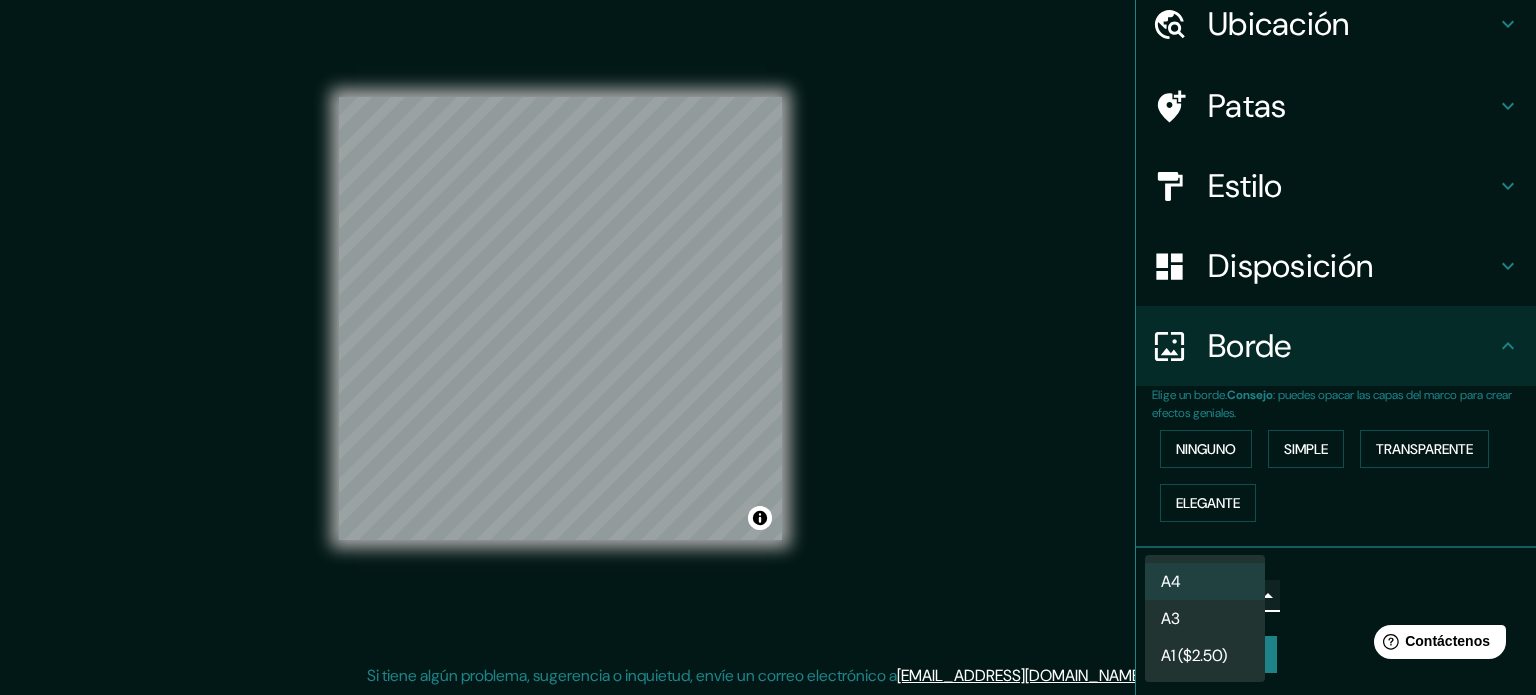 type on "a4" 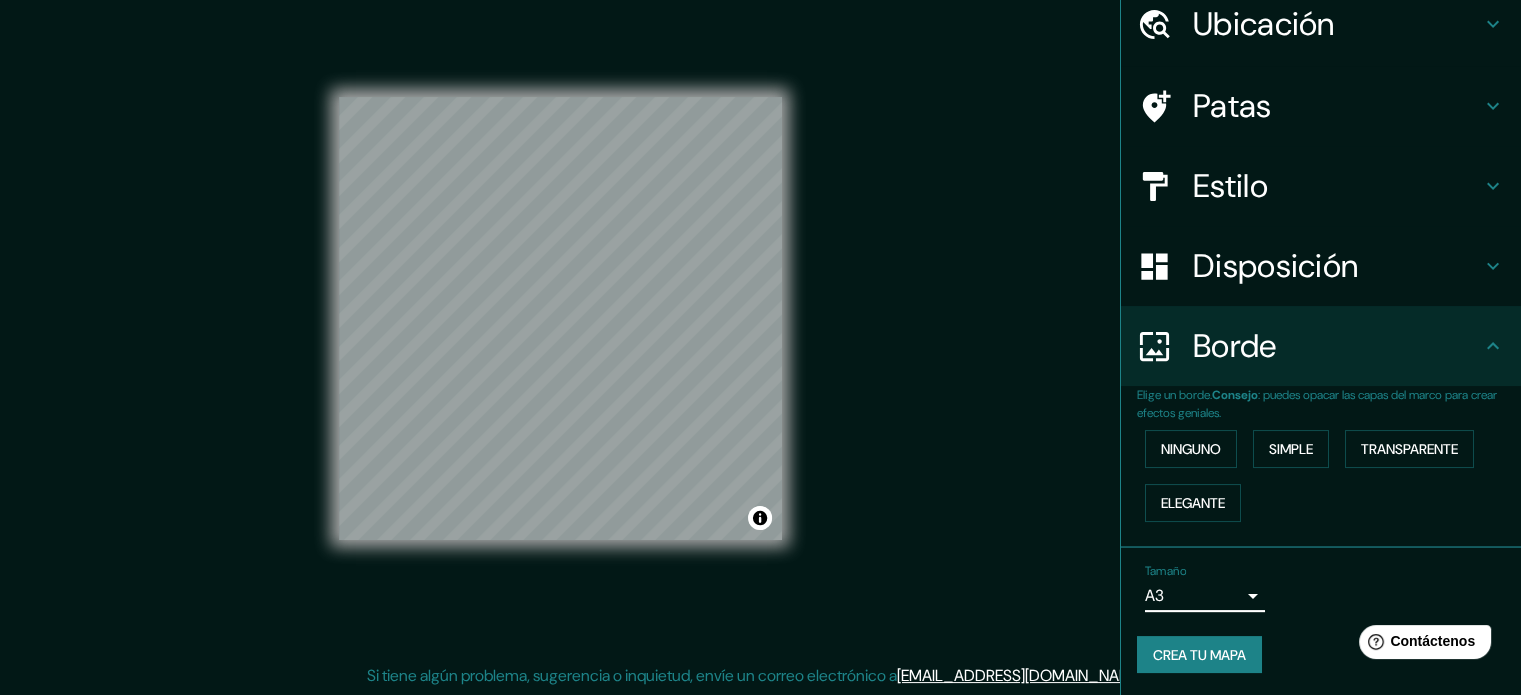 click on "Crea tu mapa" at bounding box center (1199, 655) 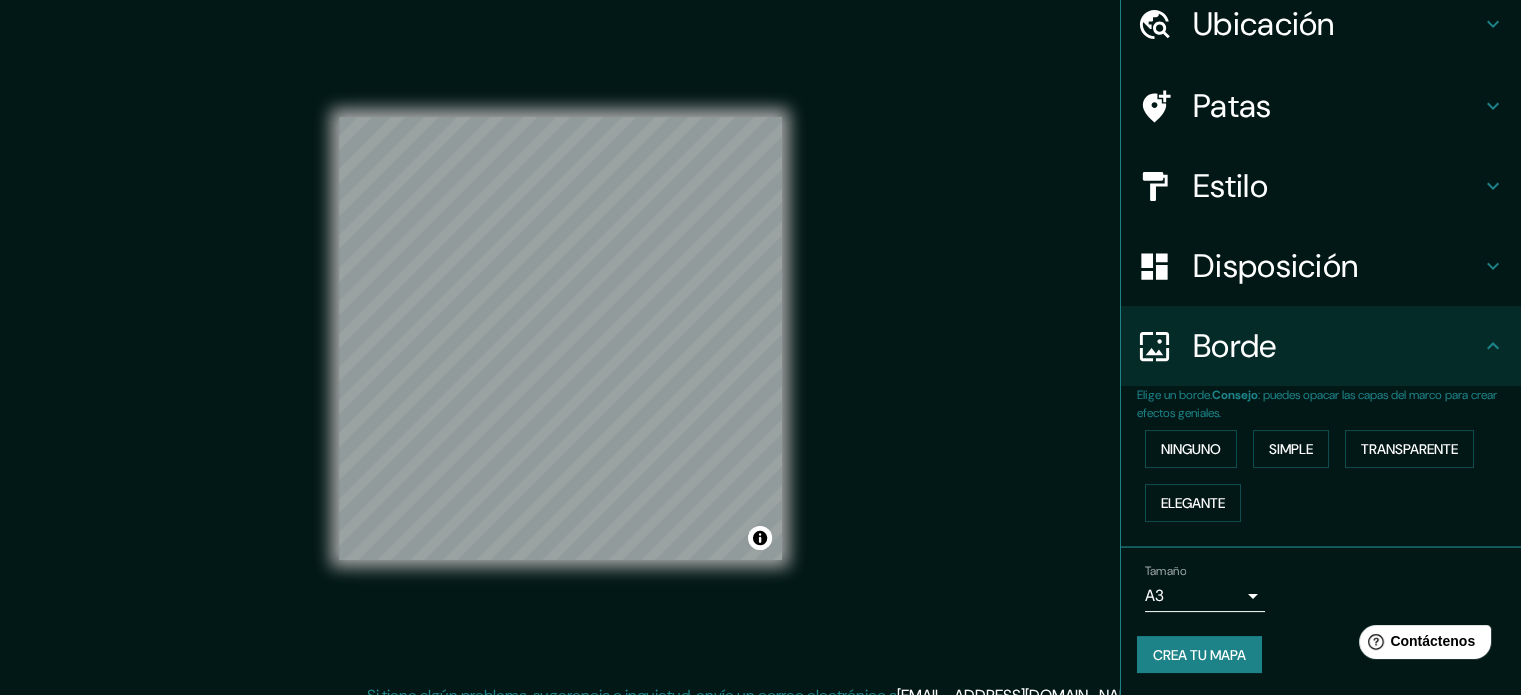 scroll, scrollTop: 0, scrollLeft: 0, axis: both 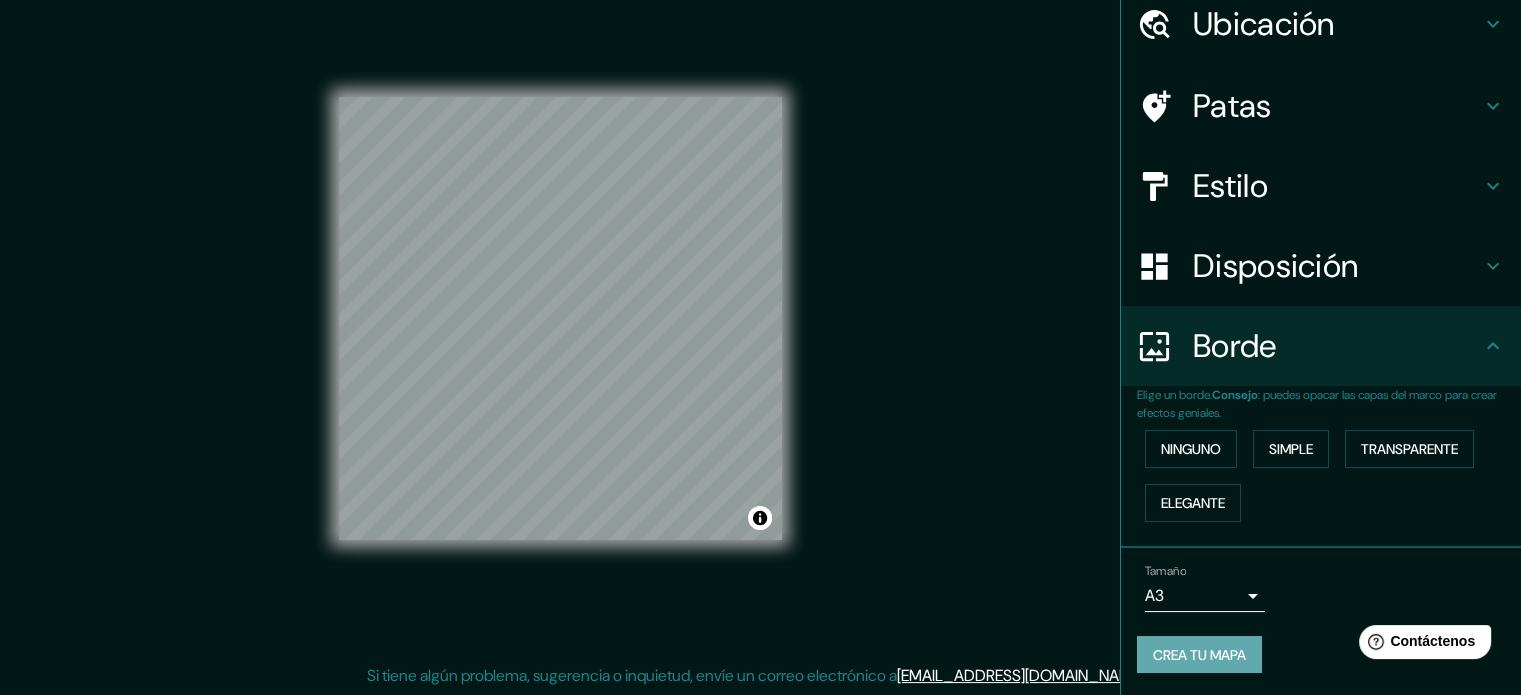 click on "Crea tu mapa" at bounding box center [1199, 655] 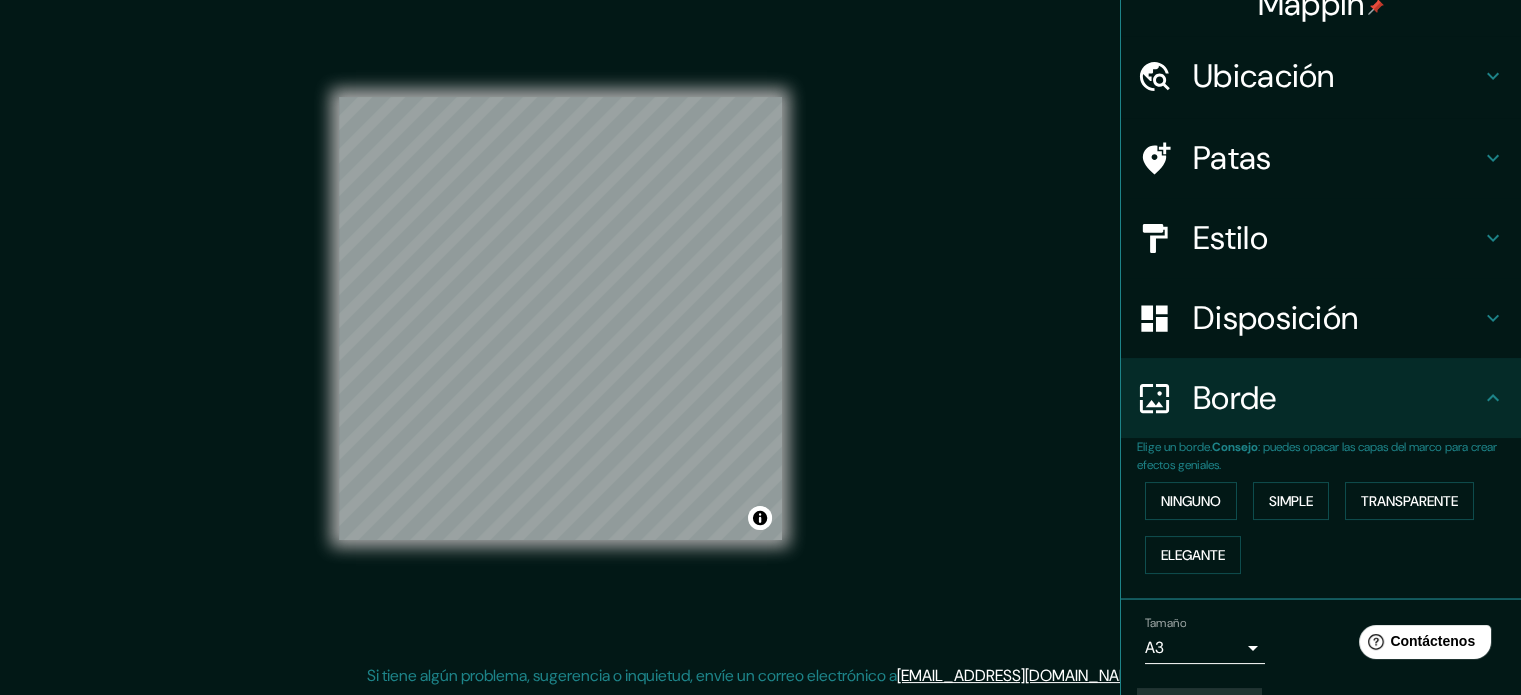 scroll, scrollTop: 0, scrollLeft: 0, axis: both 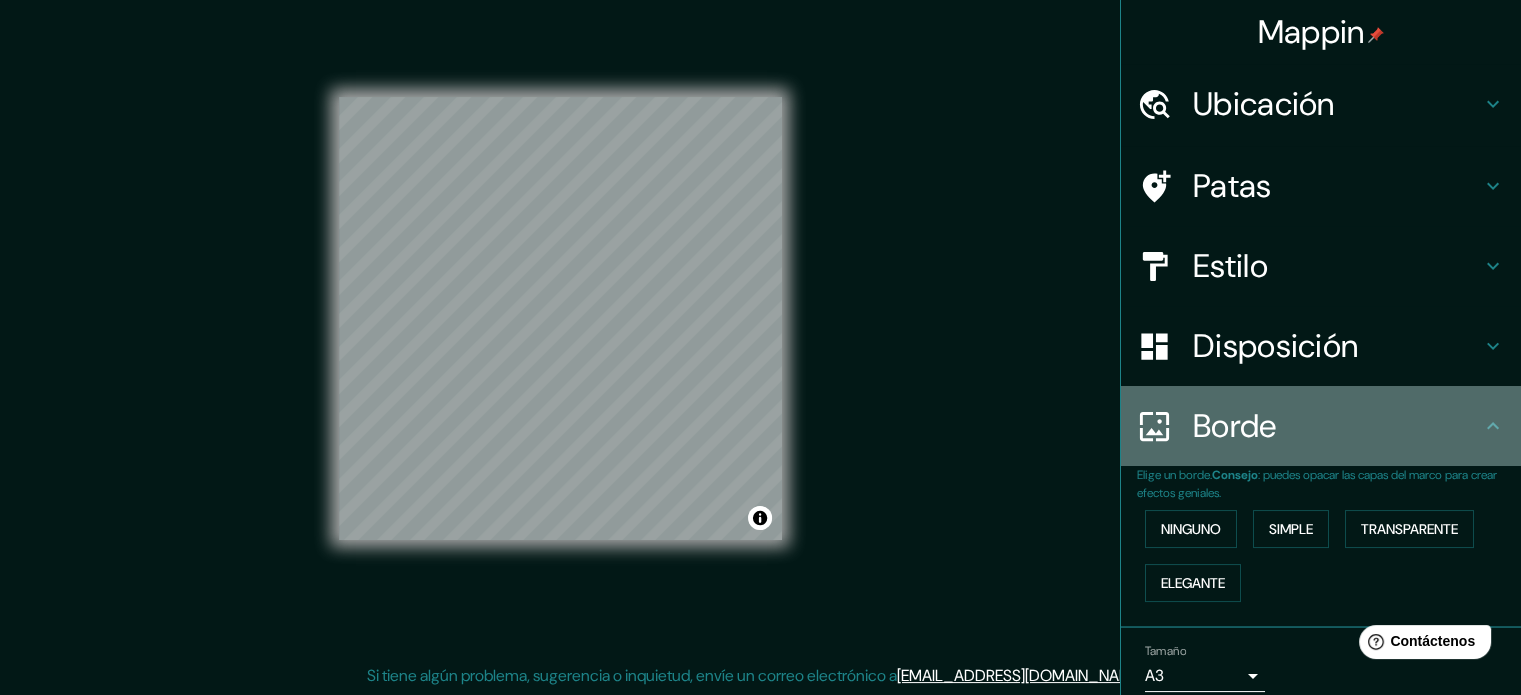 click on "Borde" at bounding box center (1337, 426) 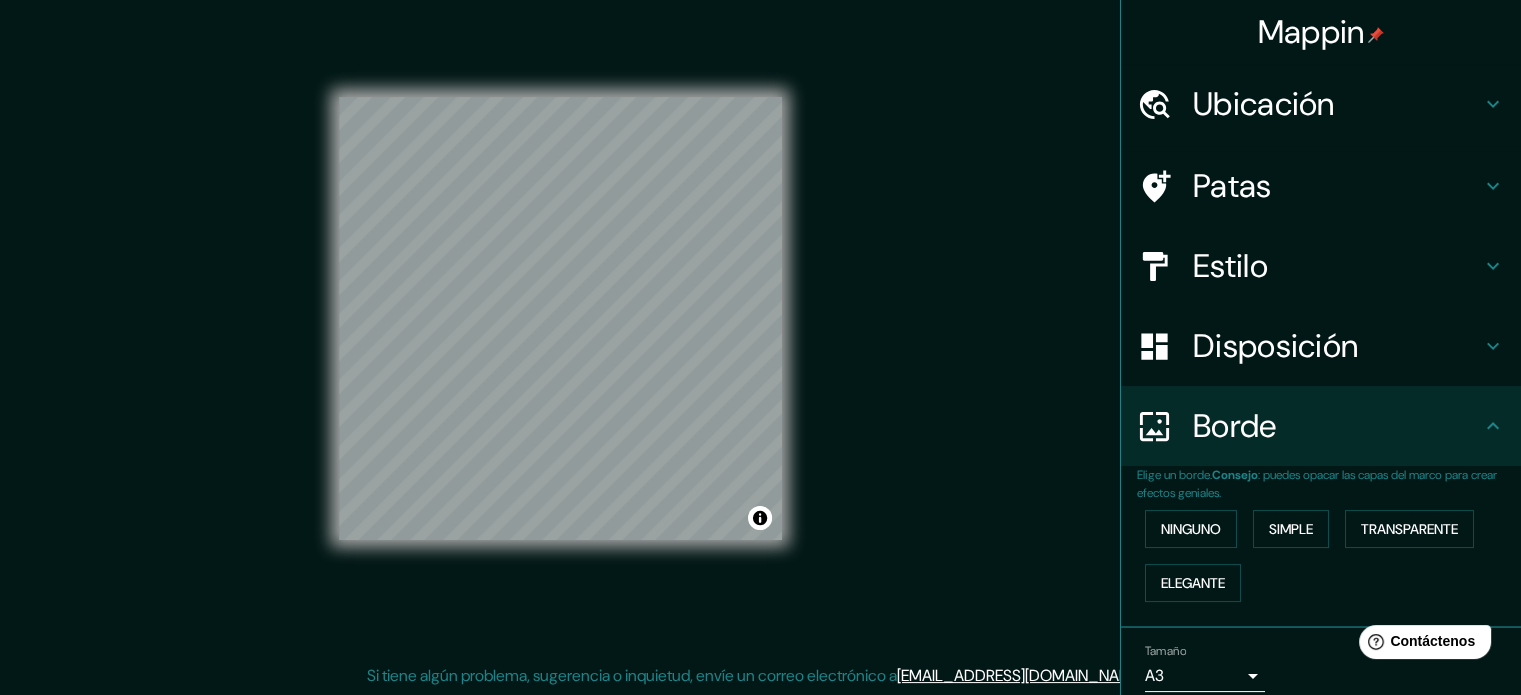 click 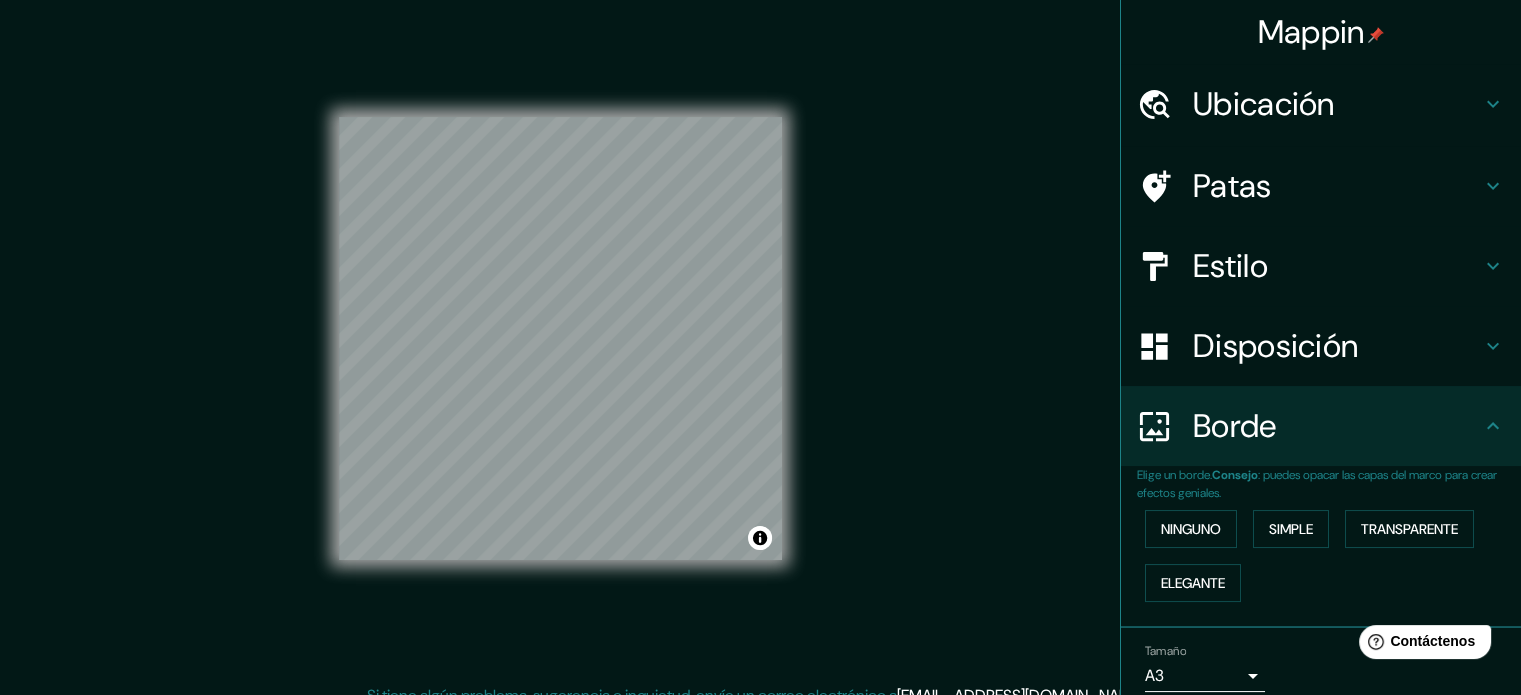 scroll, scrollTop: 0, scrollLeft: 0, axis: both 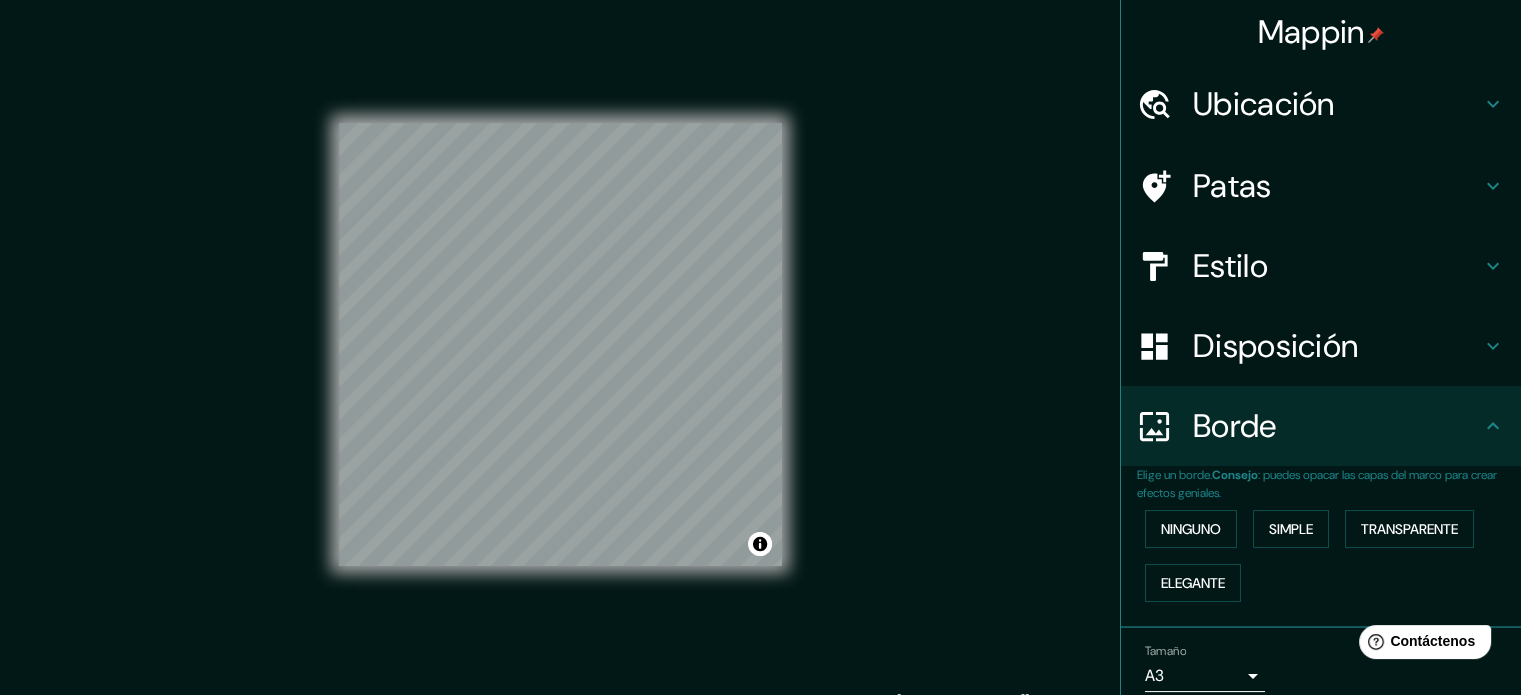 drag, startPoint x: 816, startPoint y: 392, endPoint x: 971, endPoint y: 255, distance: 206.86711 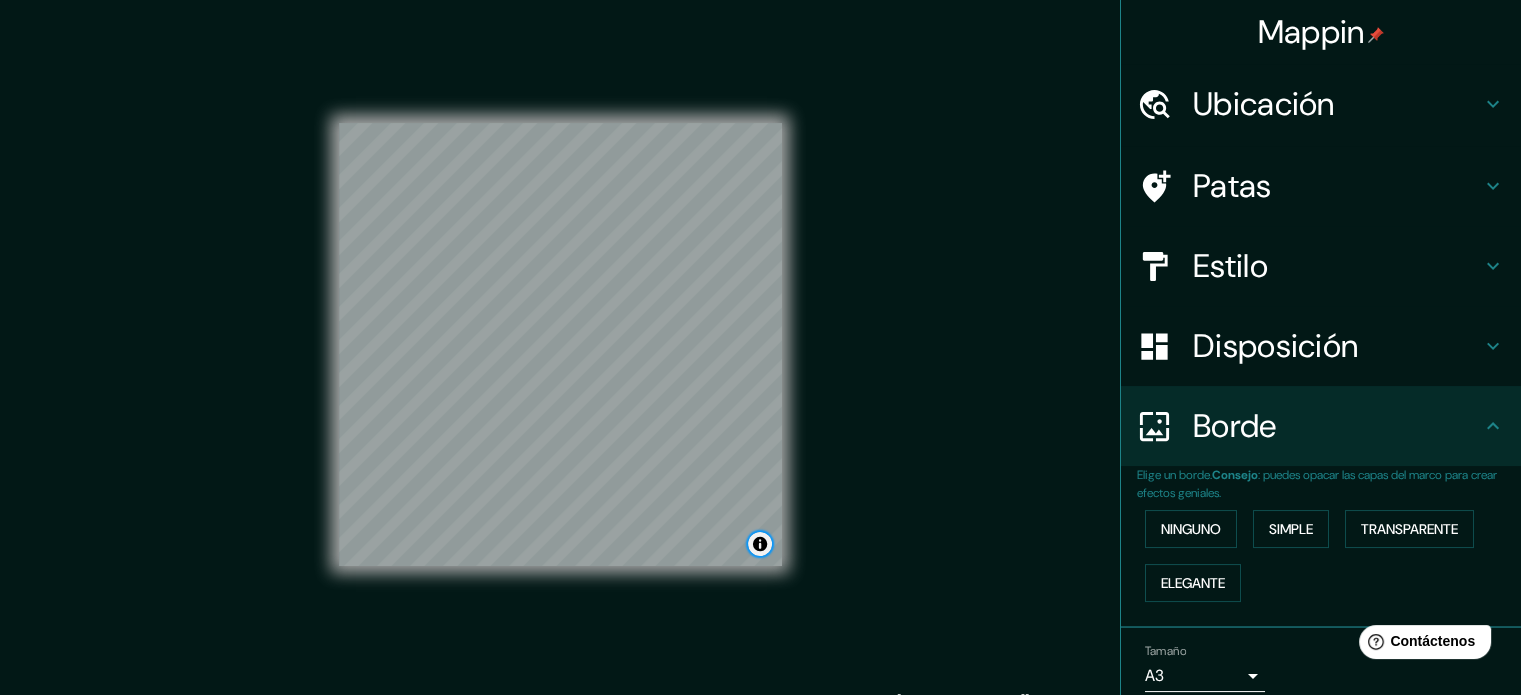 click at bounding box center (760, 544) 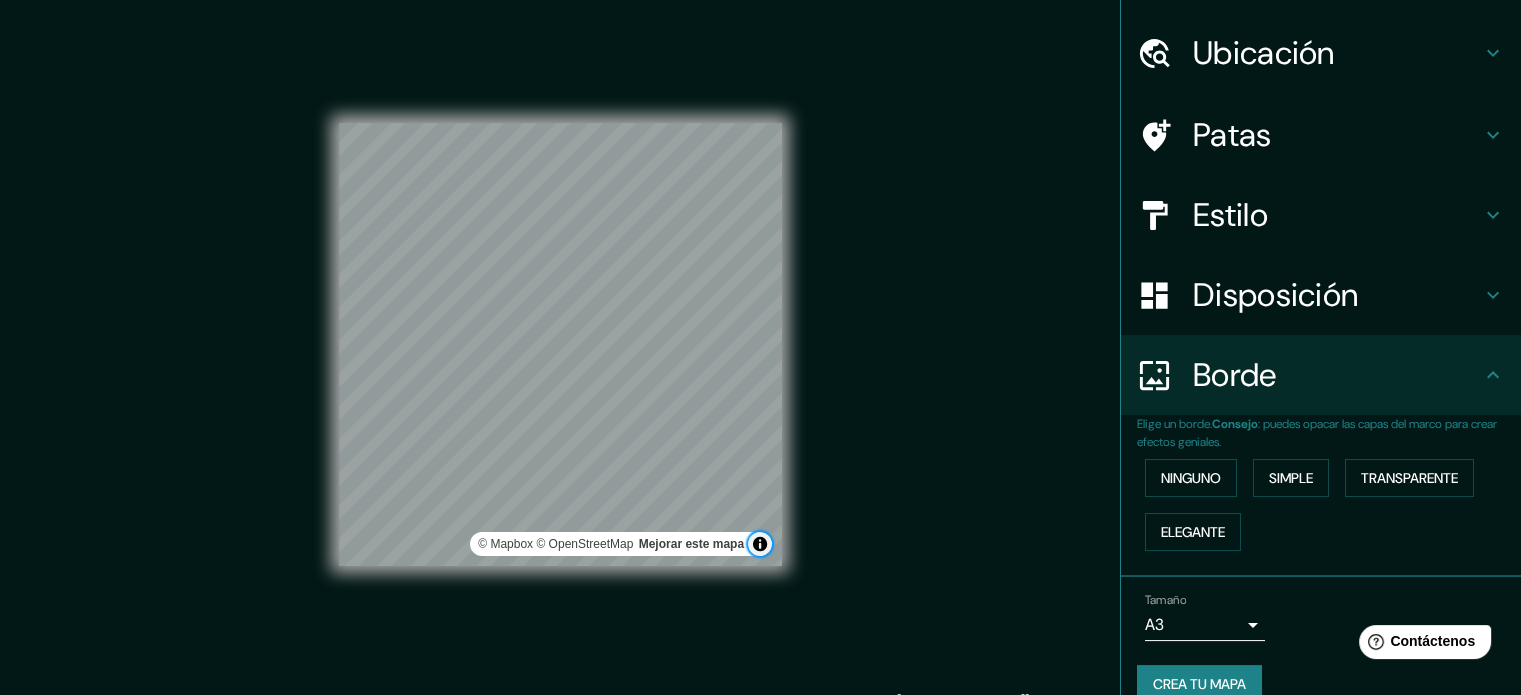 scroll, scrollTop: 80, scrollLeft: 0, axis: vertical 